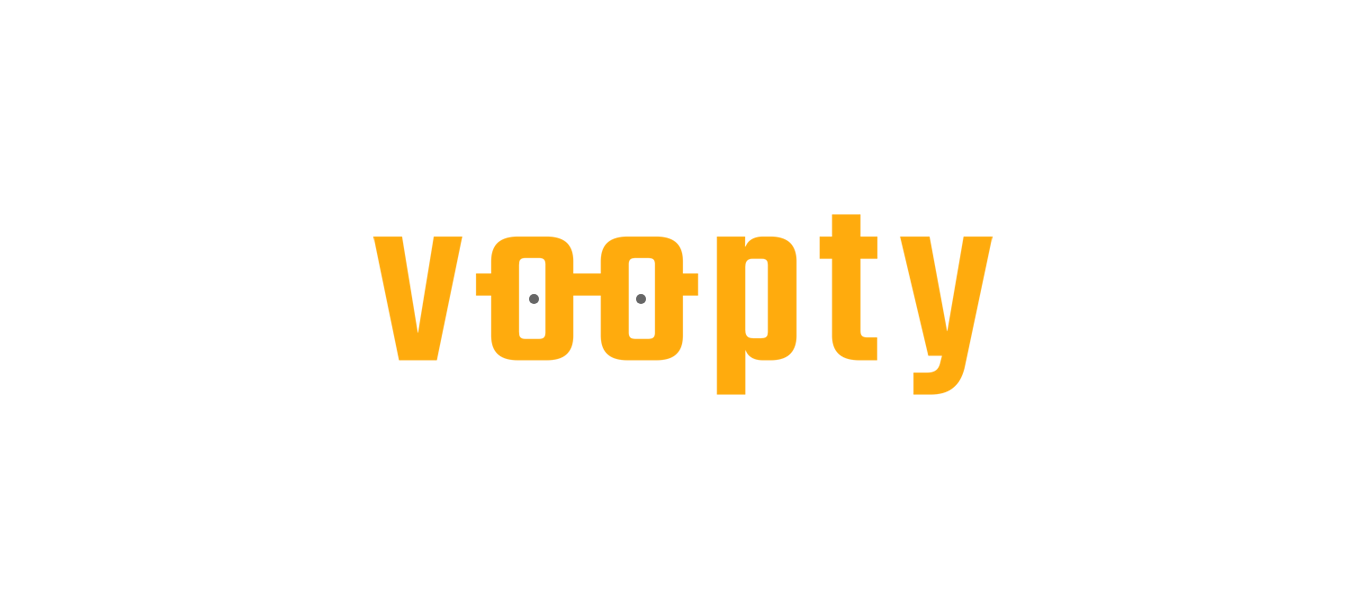scroll, scrollTop: 0, scrollLeft: 0, axis: both 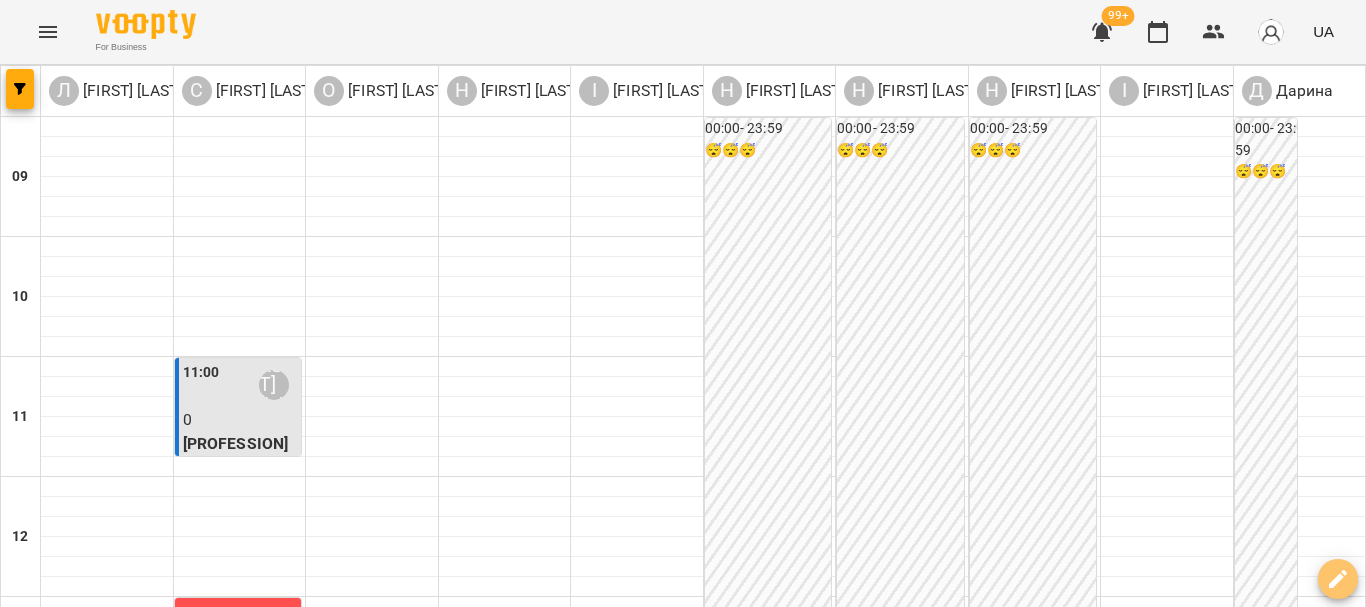 click 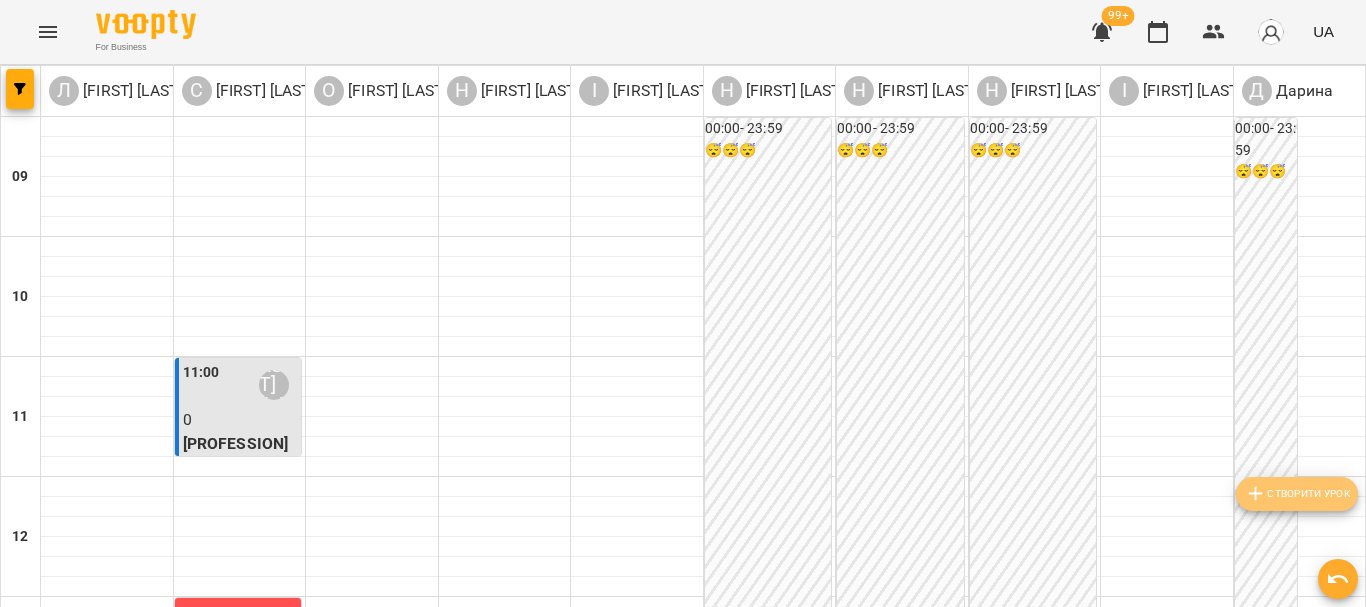 click on "Створити урок" at bounding box center [1297, 494] 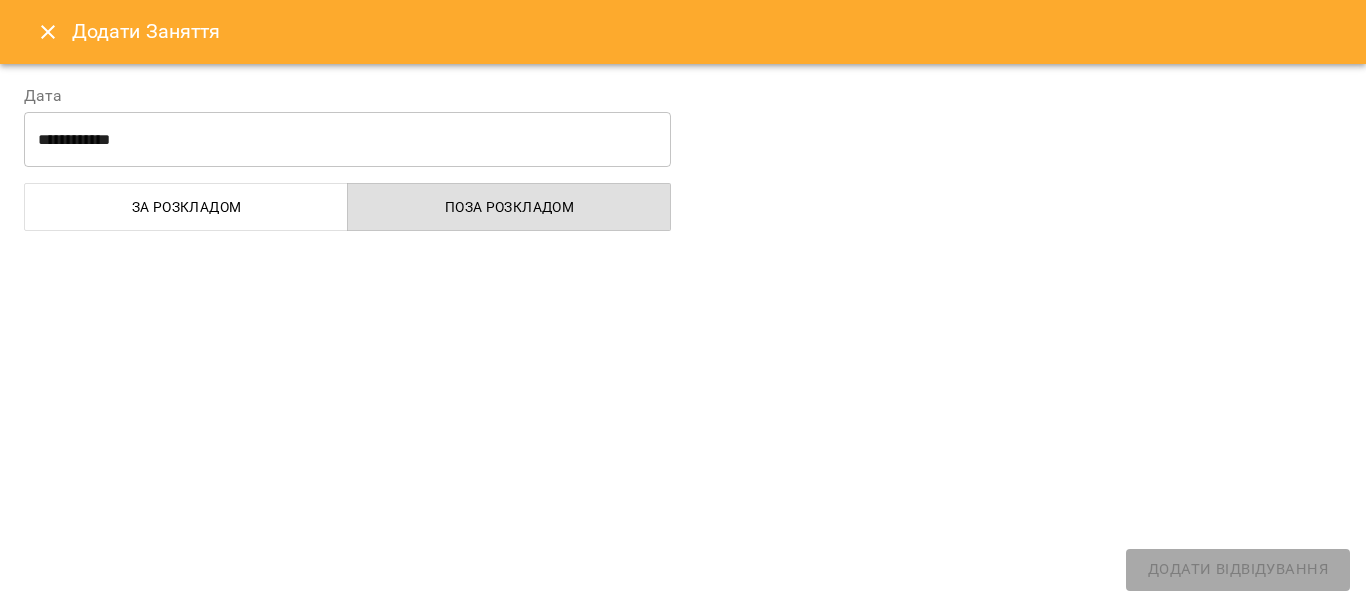 select 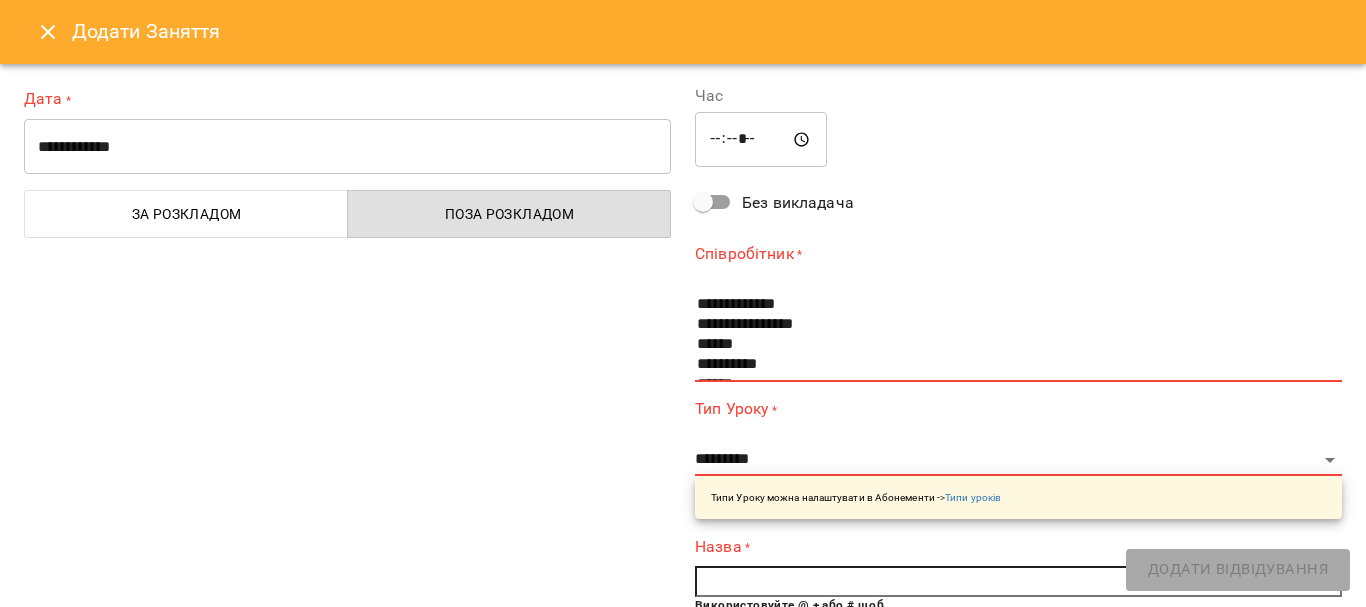 click on "За розкладом" at bounding box center [186, 214] 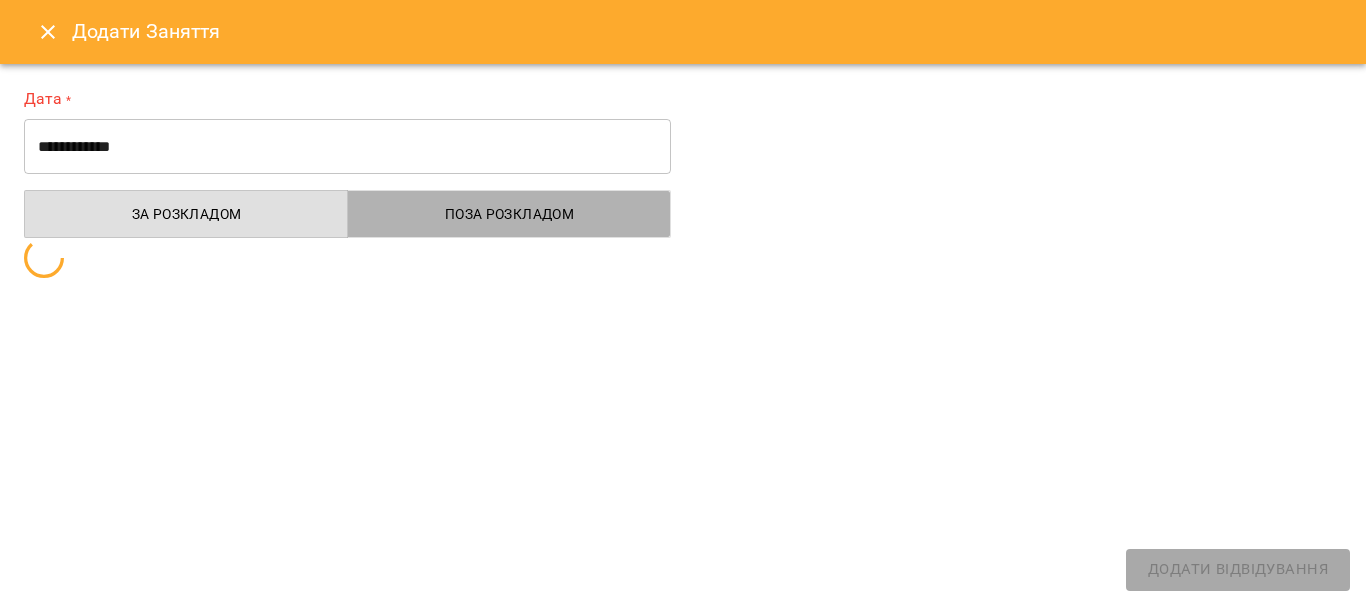 click on "Поза розкладом" at bounding box center [509, 214] 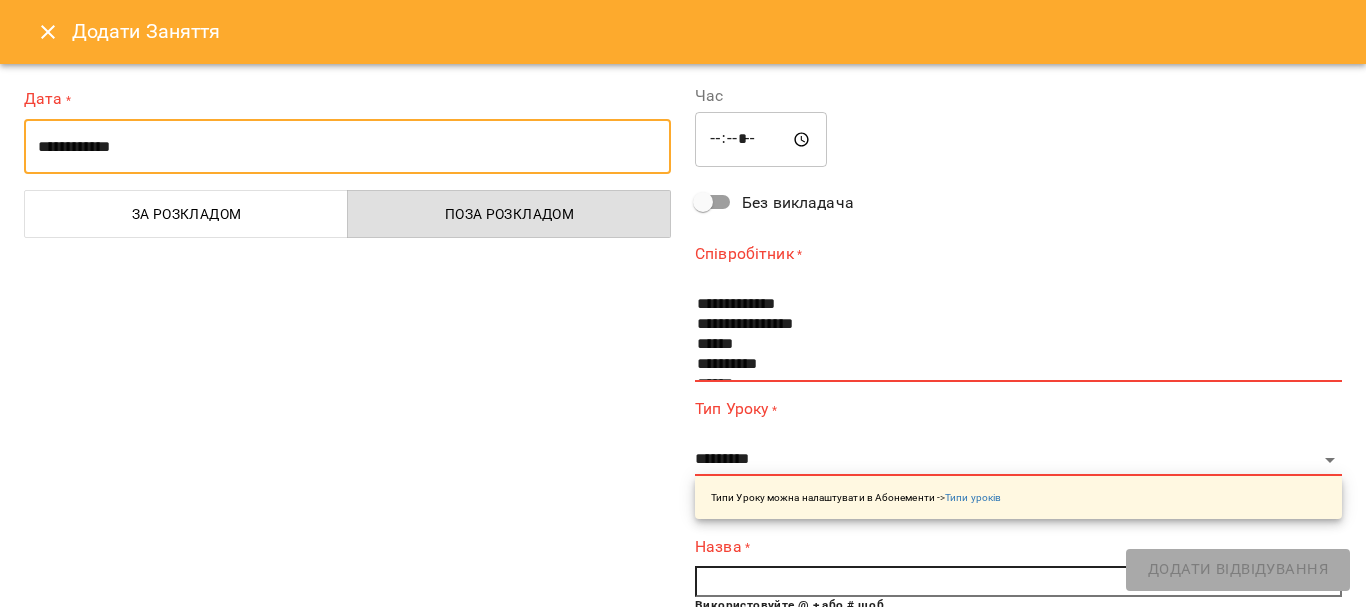 click on "**********" at bounding box center [347, 147] 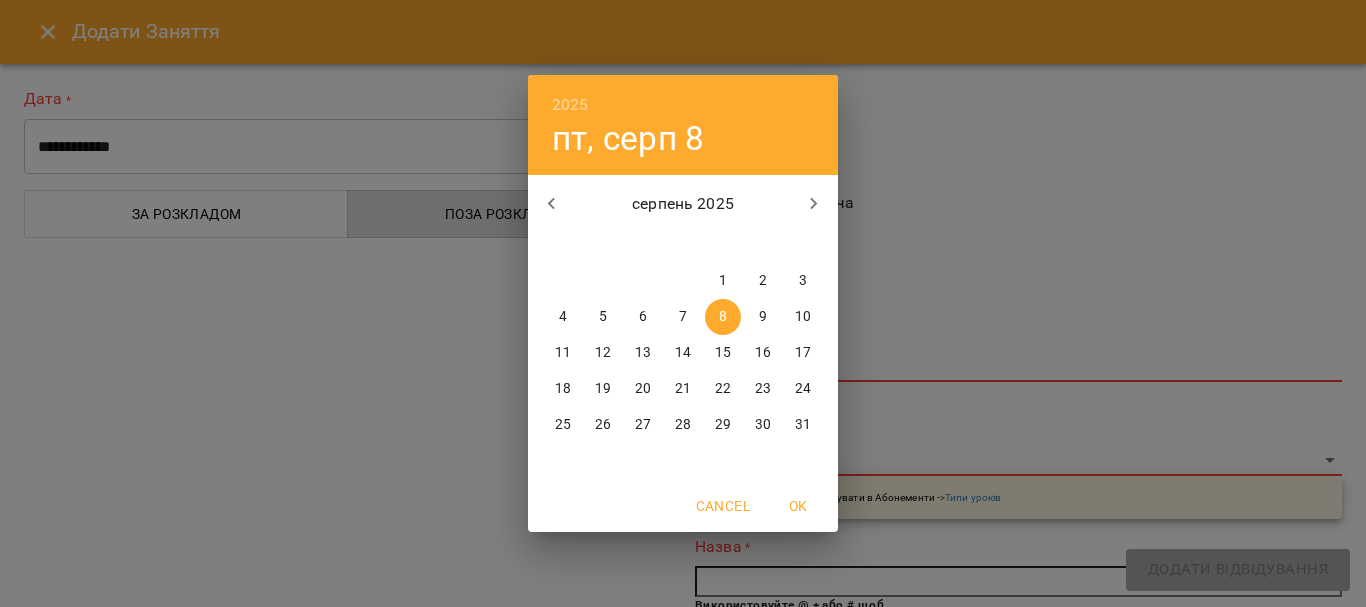 click on "1" at bounding box center (723, 281) 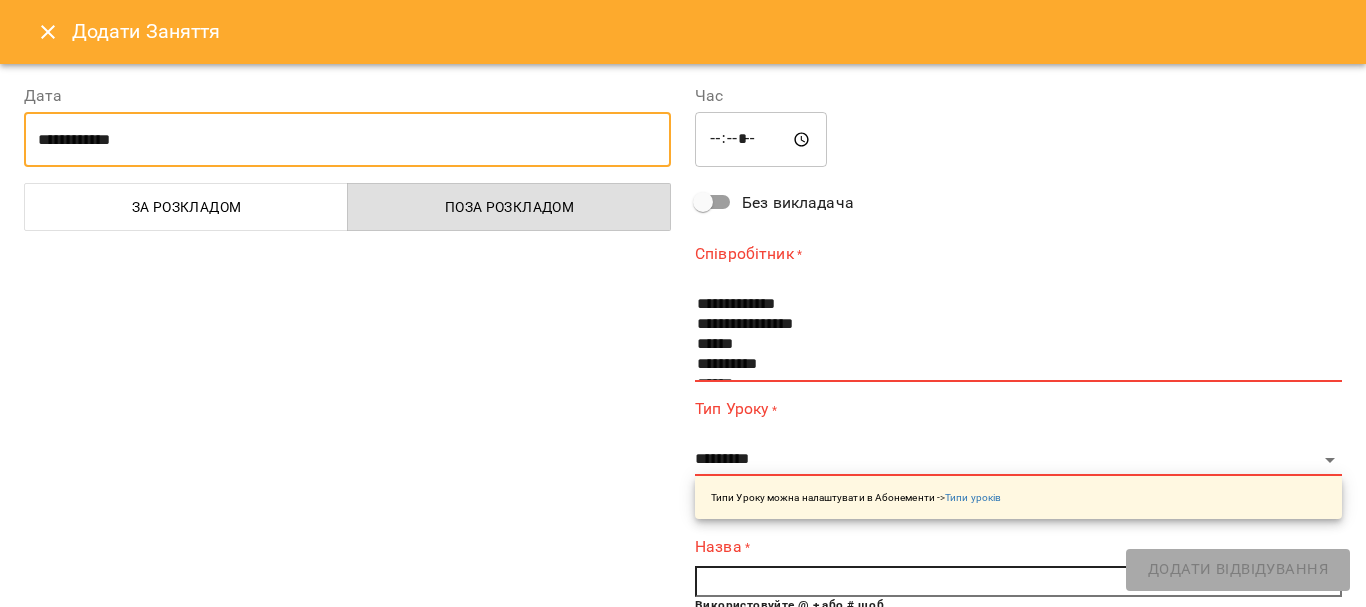 click on "*****" at bounding box center [761, 140] 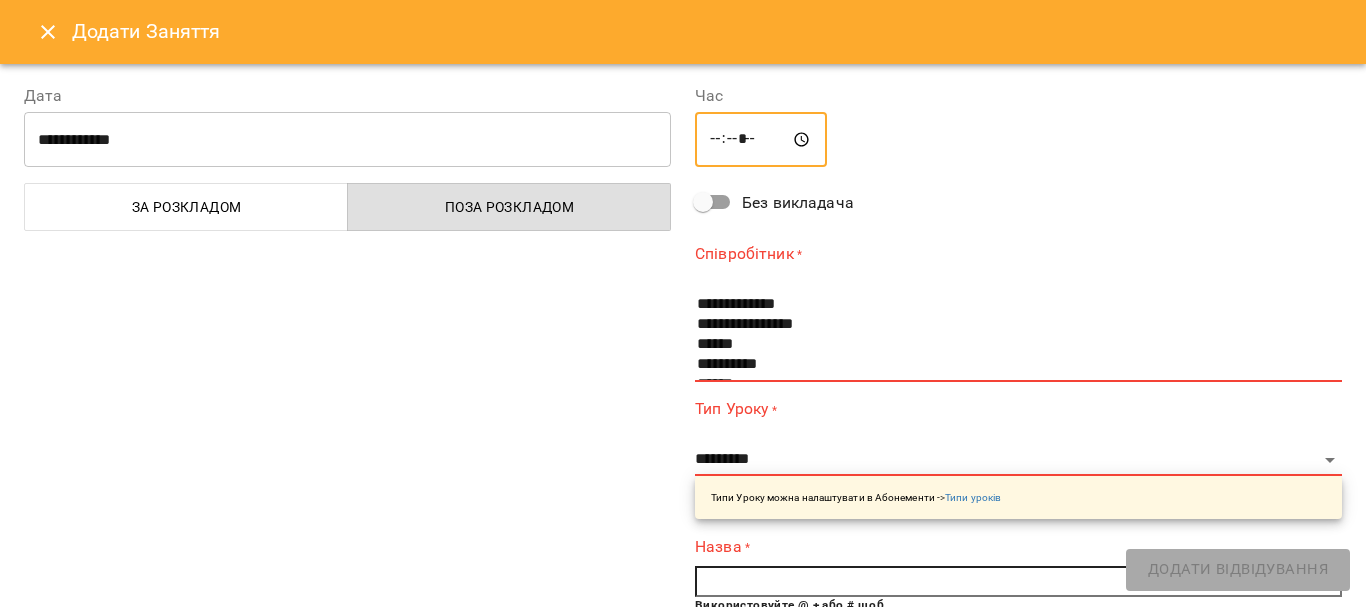 type on "*****" 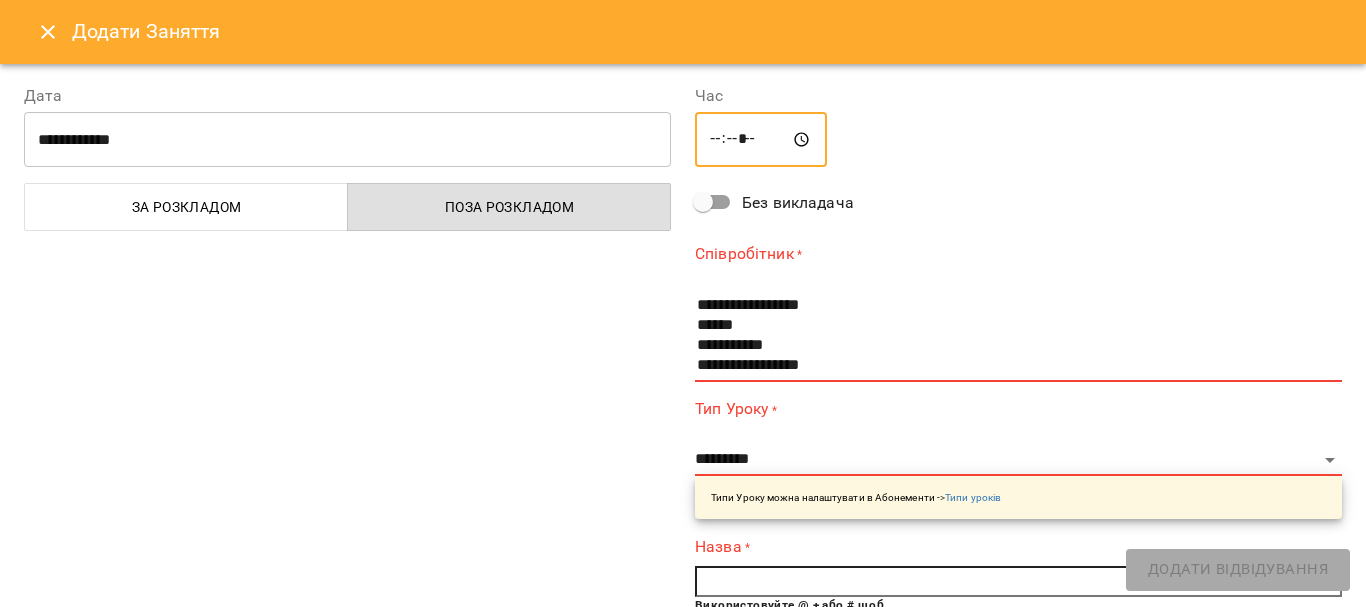scroll, scrollTop: 260, scrollLeft: 0, axis: vertical 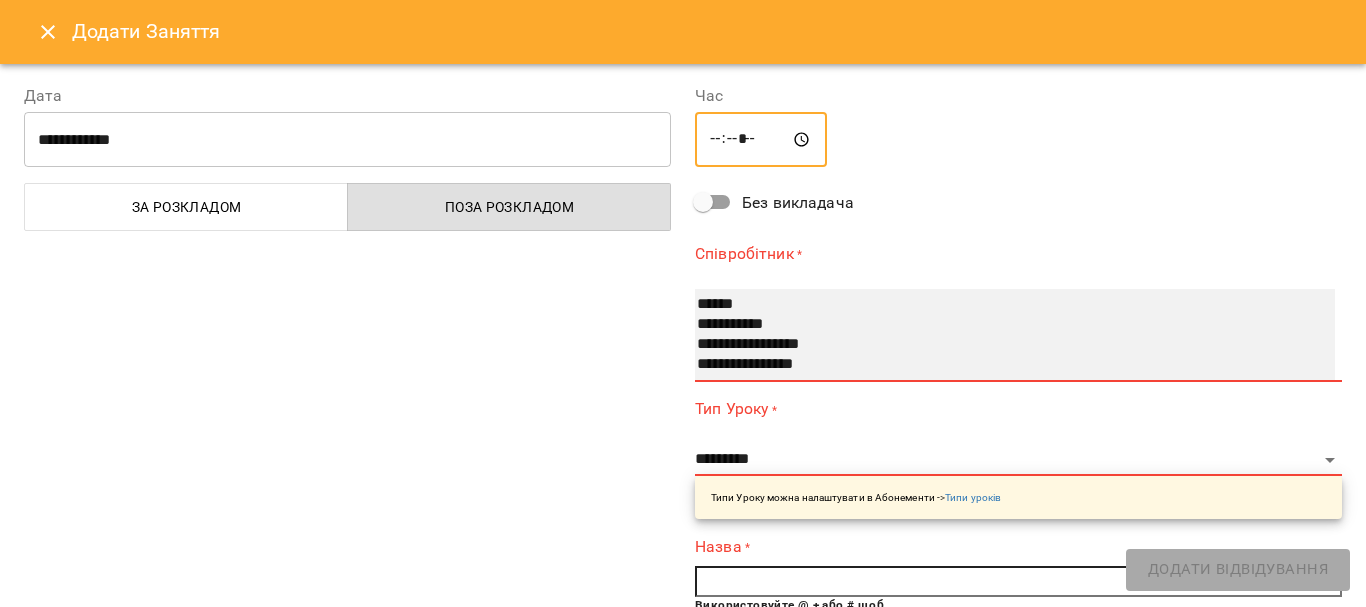 select on "**********" 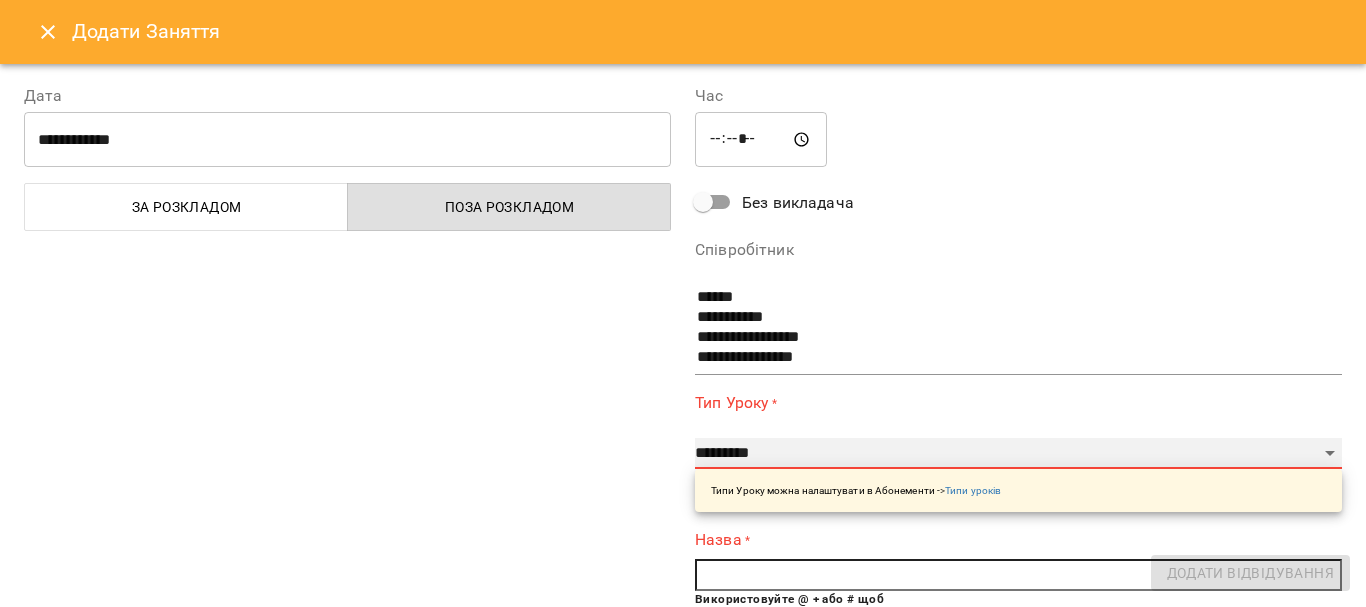 click on "**********" at bounding box center (1018, 454) 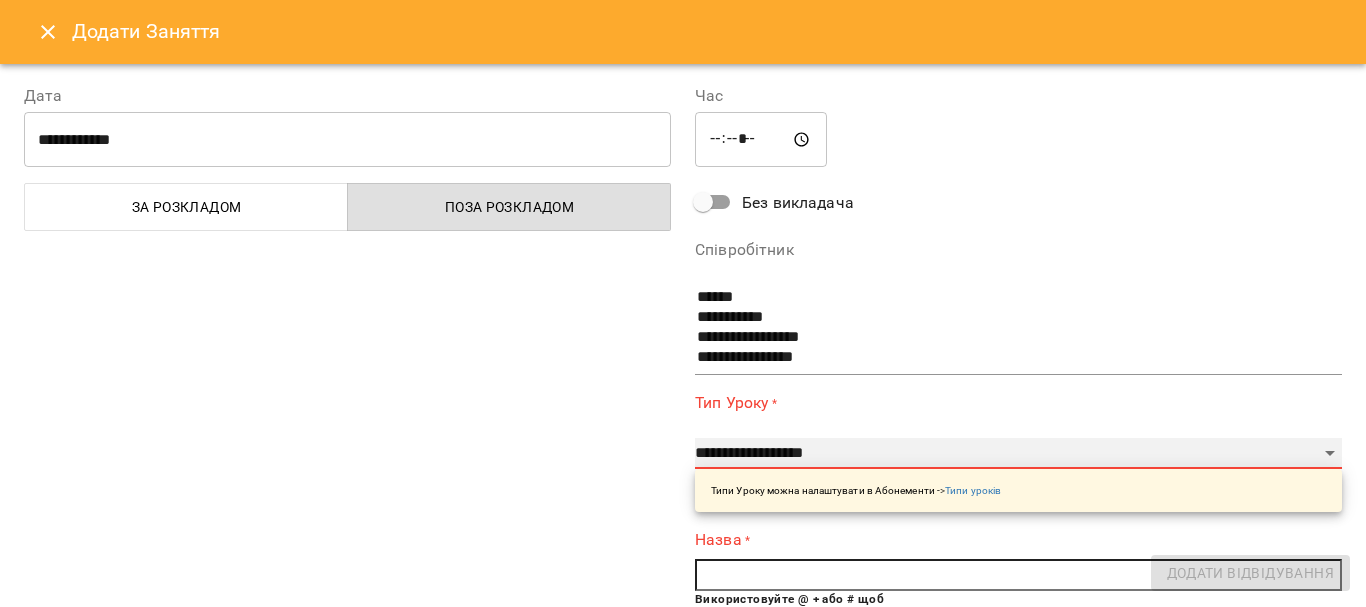 click on "**********" at bounding box center (1018, 454) 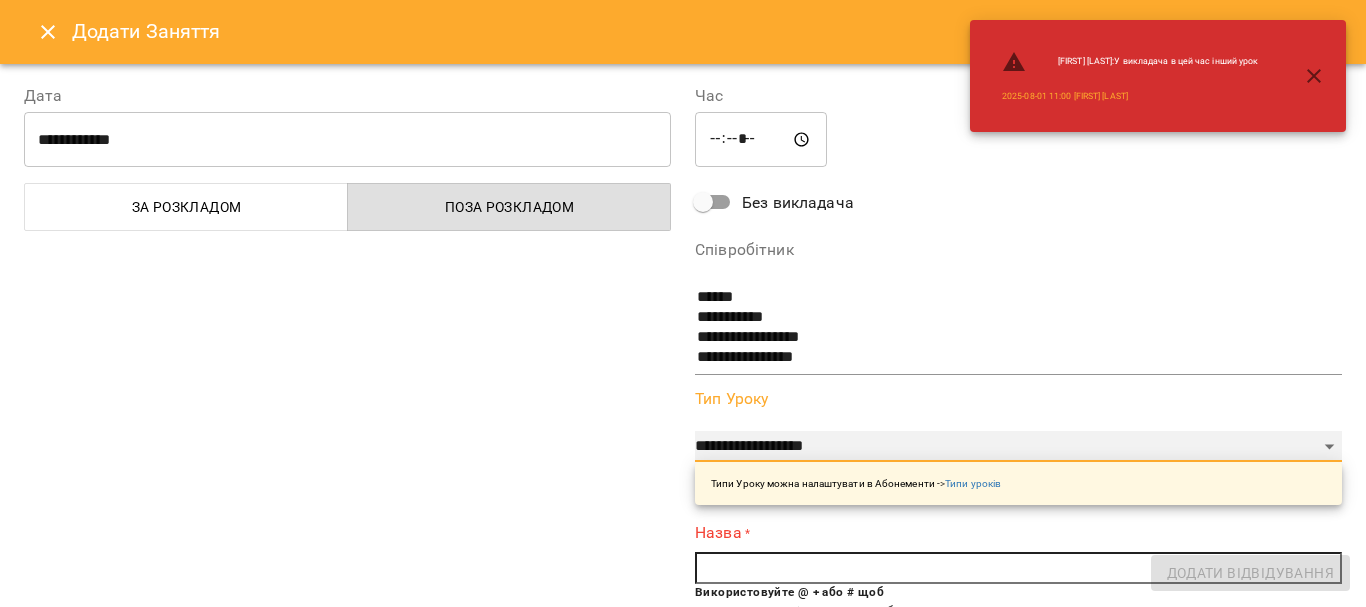 scroll, scrollTop: 100, scrollLeft: 0, axis: vertical 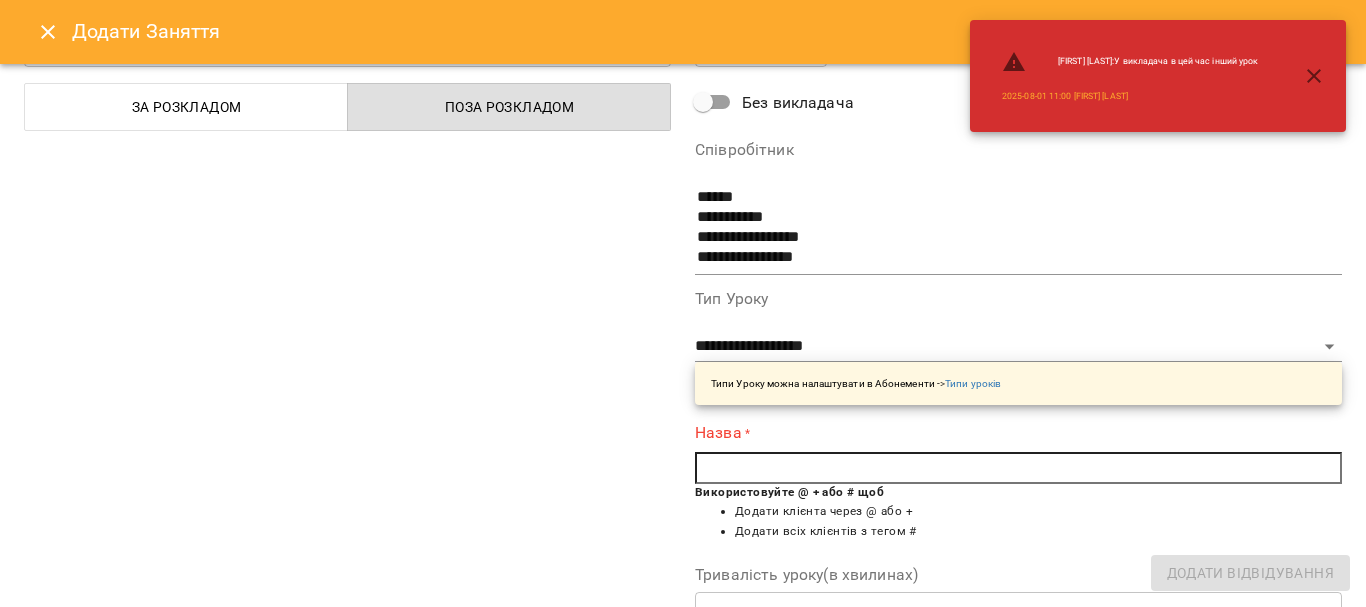 click at bounding box center [1018, 468] 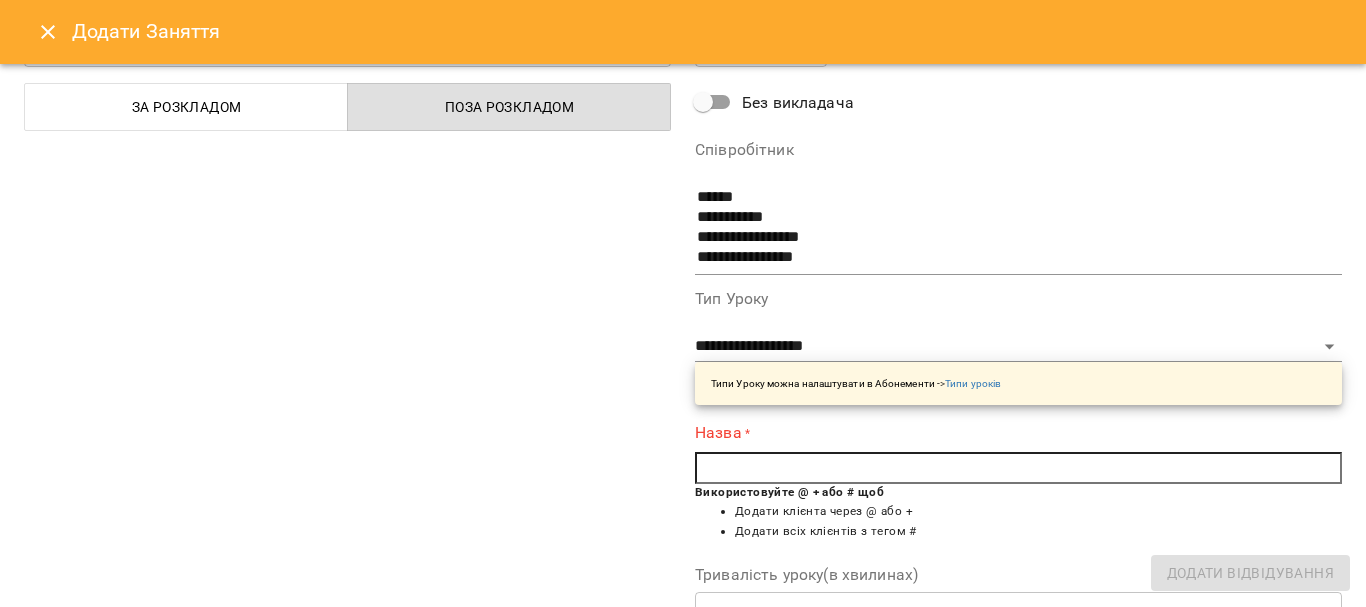 type on "*" 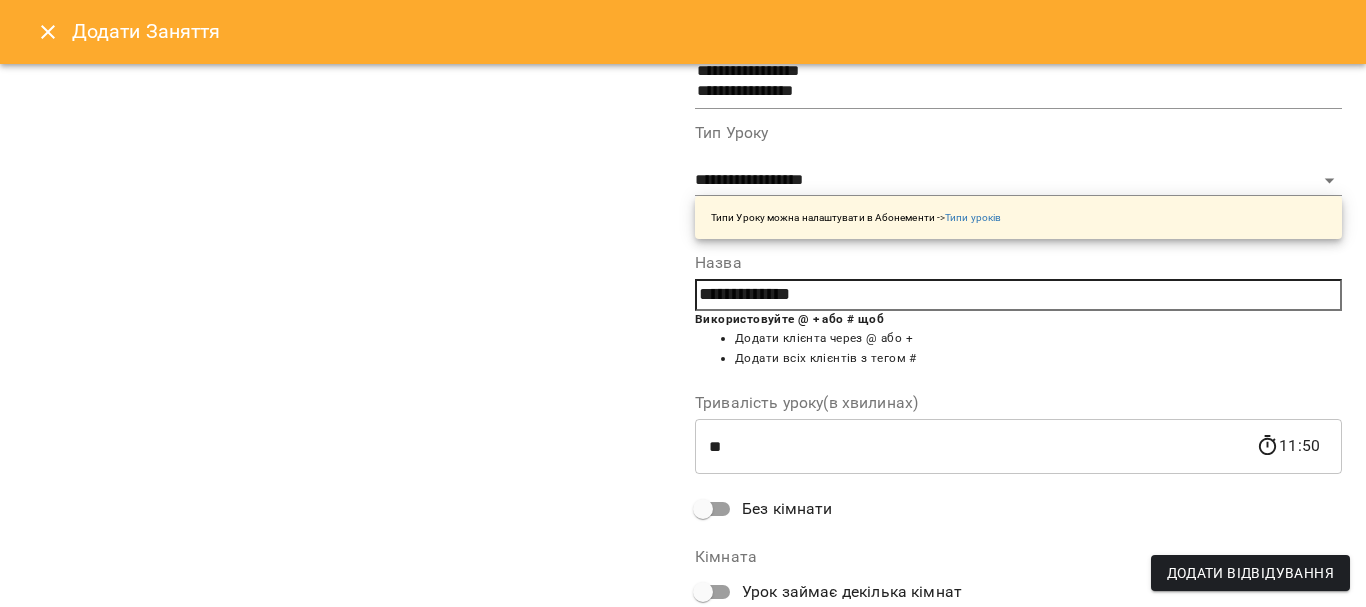 scroll, scrollTop: 300, scrollLeft: 0, axis: vertical 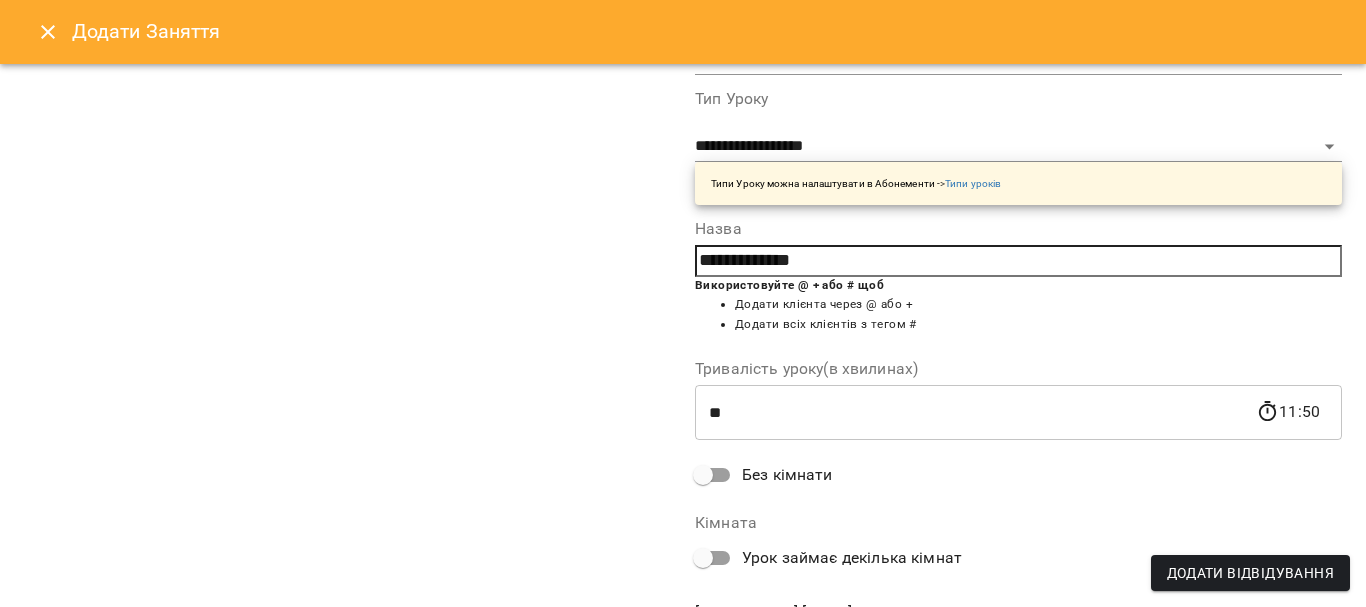 type on "**********" 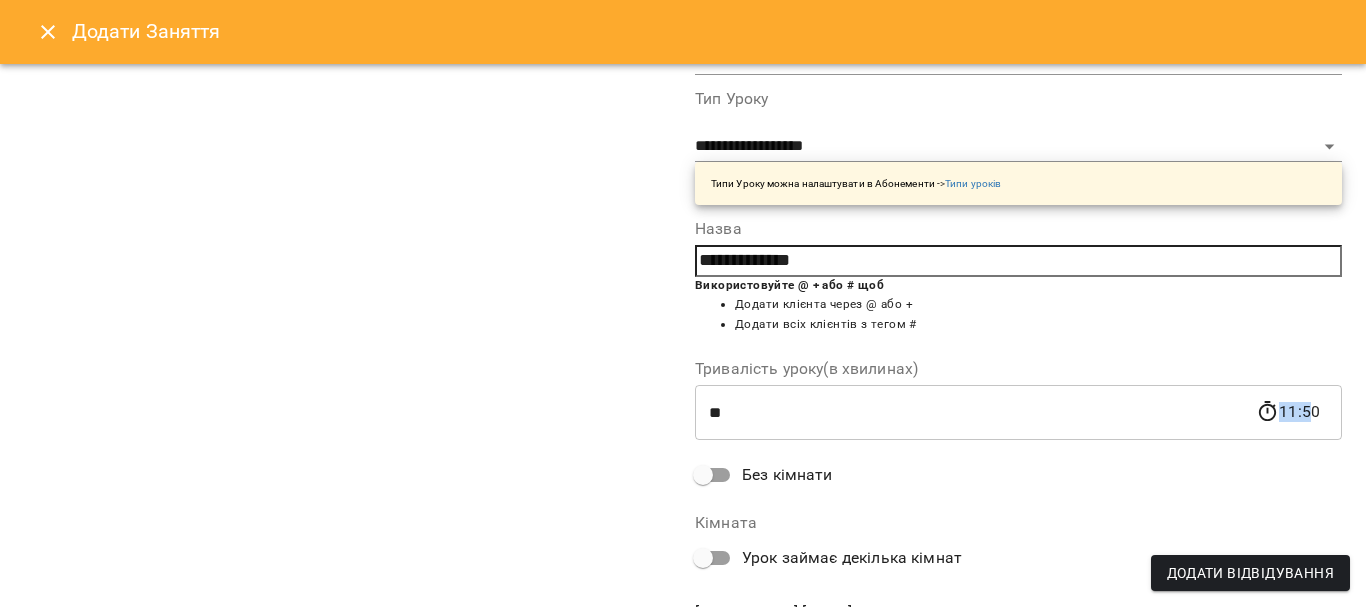 click on "11:50" at bounding box center [1288, 412] 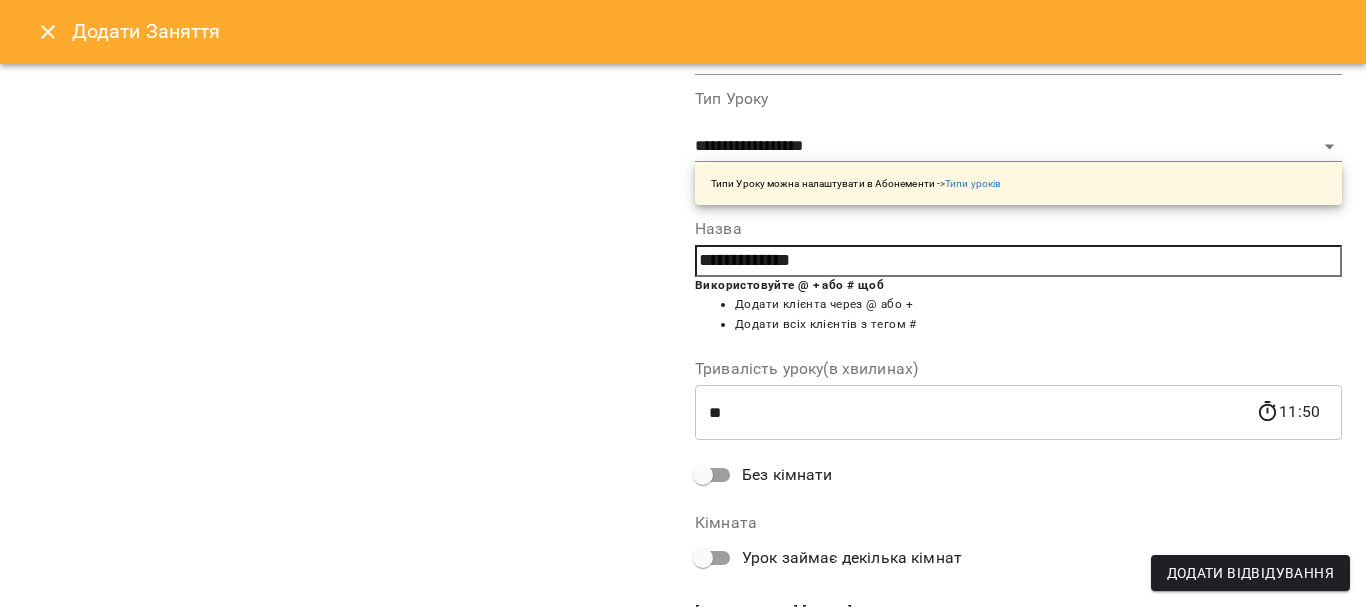 click on "11:50" at bounding box center [1288, 412] 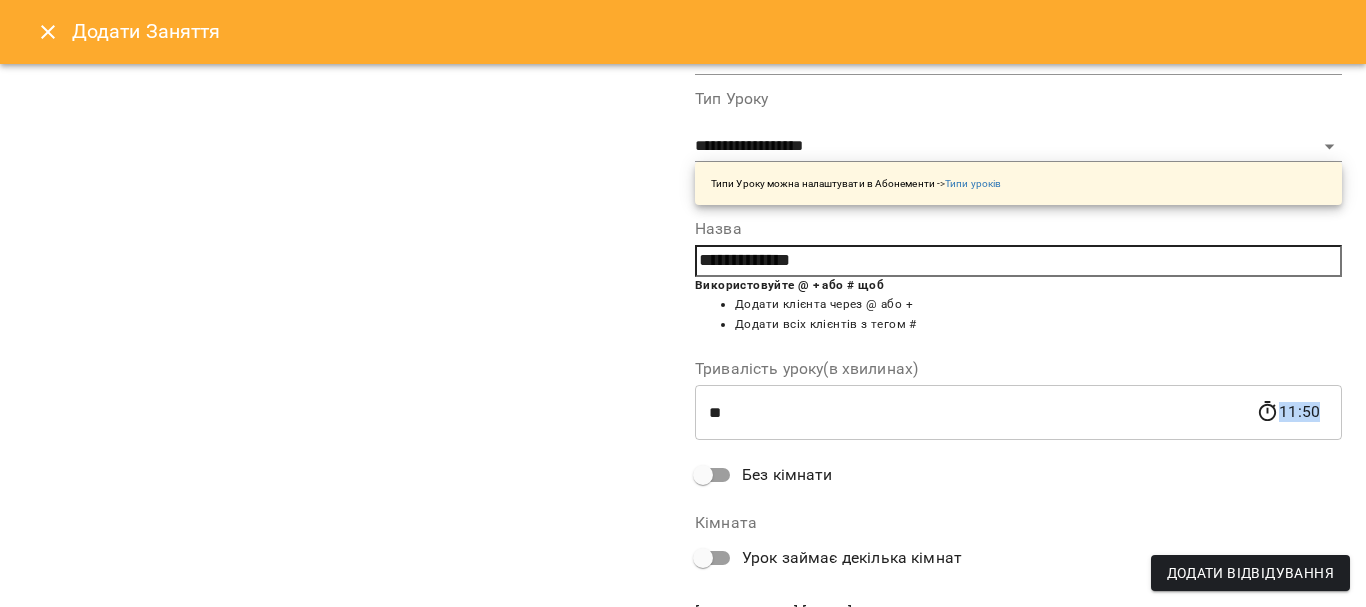 drag, startPoint x: 1303, startPoint y: 410, endPoint x: 1275, endPoint y: 407, distance: 28.160255 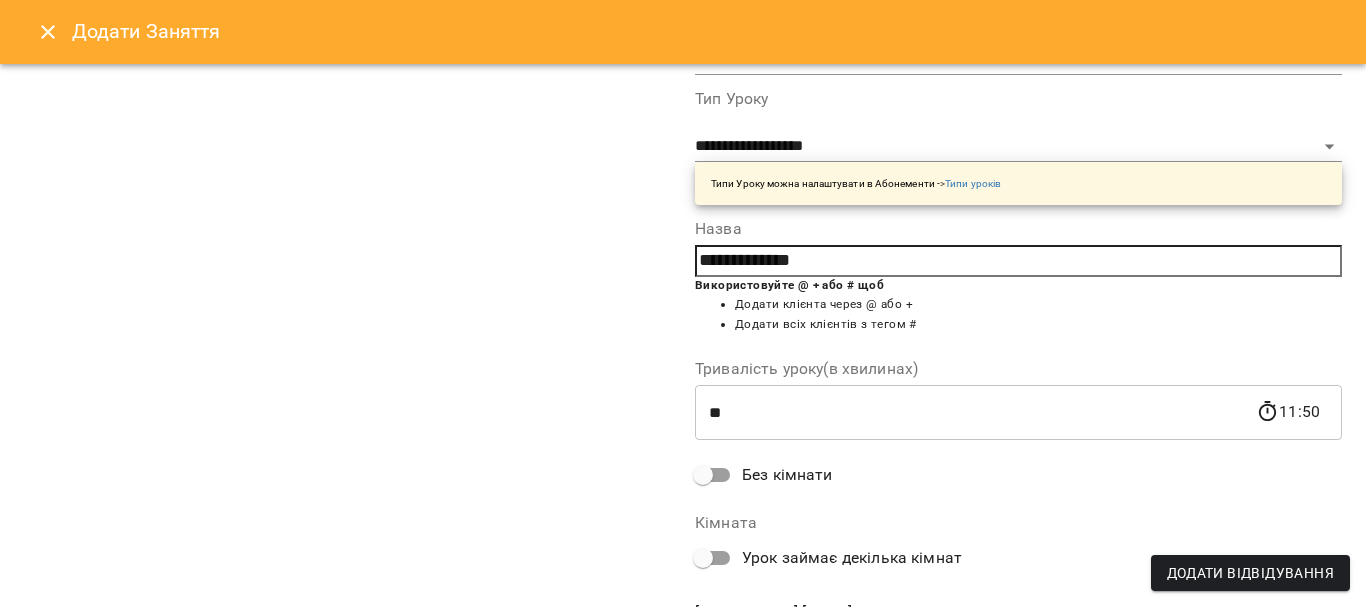 drag, startPoint x: 1275, startPoint y: 407, endPoint x: 1131, endPoint y: 503, distance: 173.06647 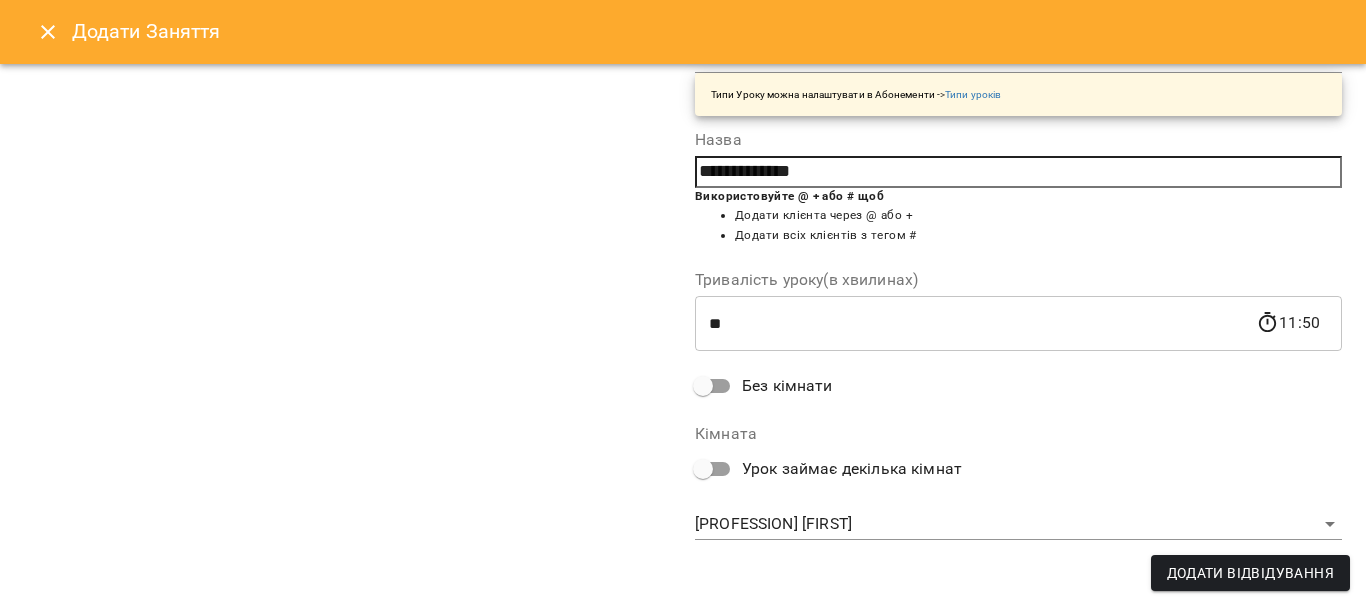 scroll, scrollTop: 390, scrollLeft: 0, axis: vertical 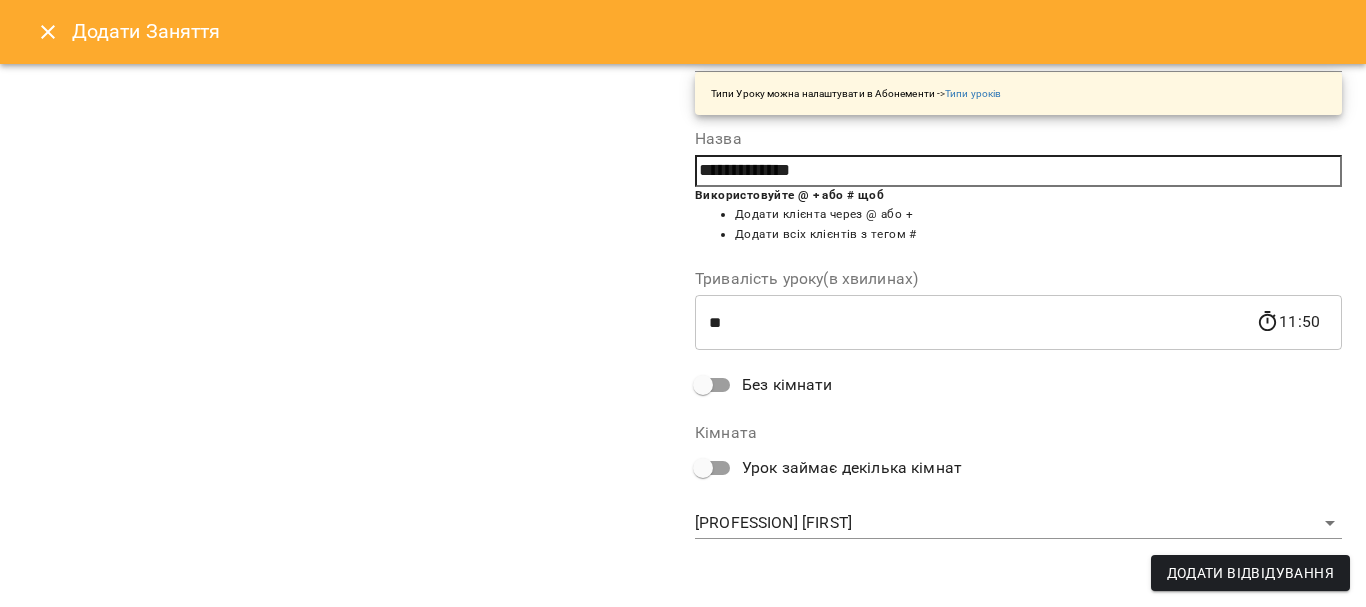 click on "**********" at bounding box center [683, 785] 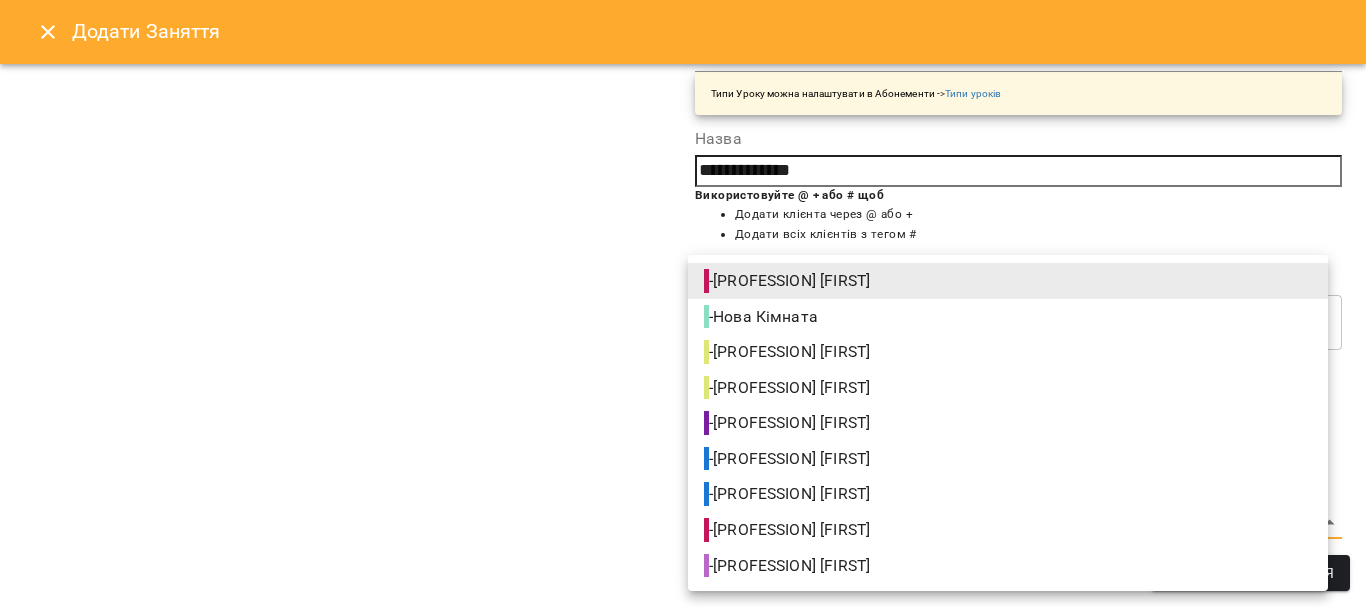 click on "- [PROFESSION] [FIRST]" at bounding box center (789, 459) 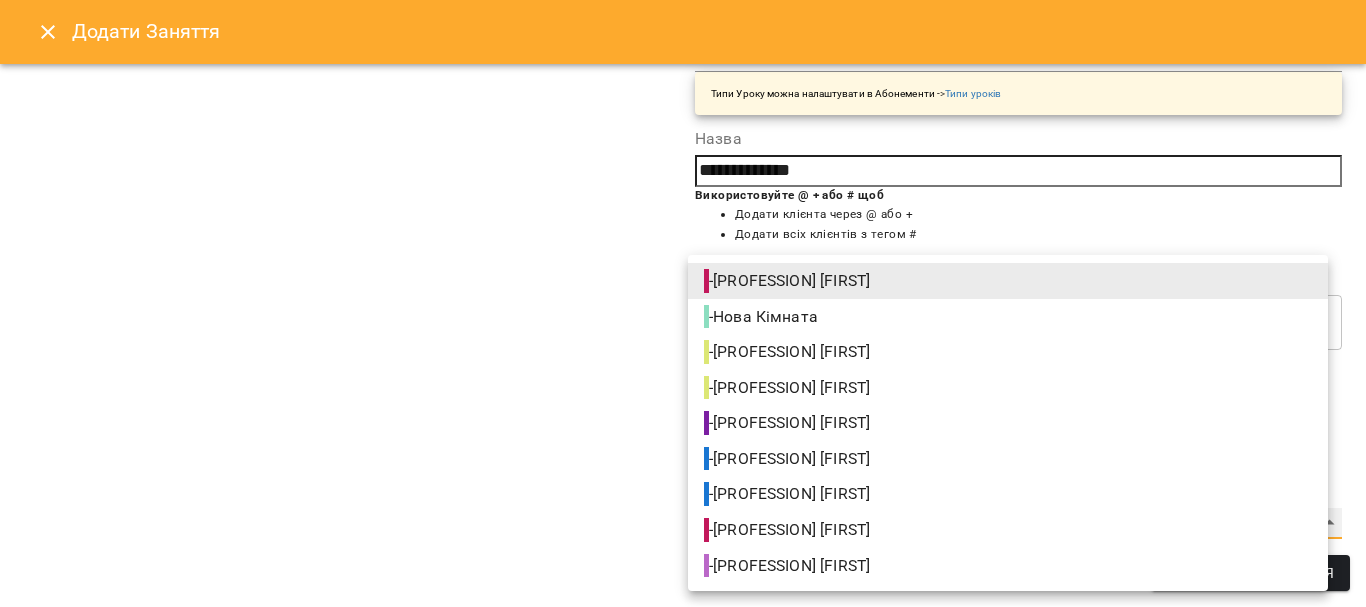 type on "**********" 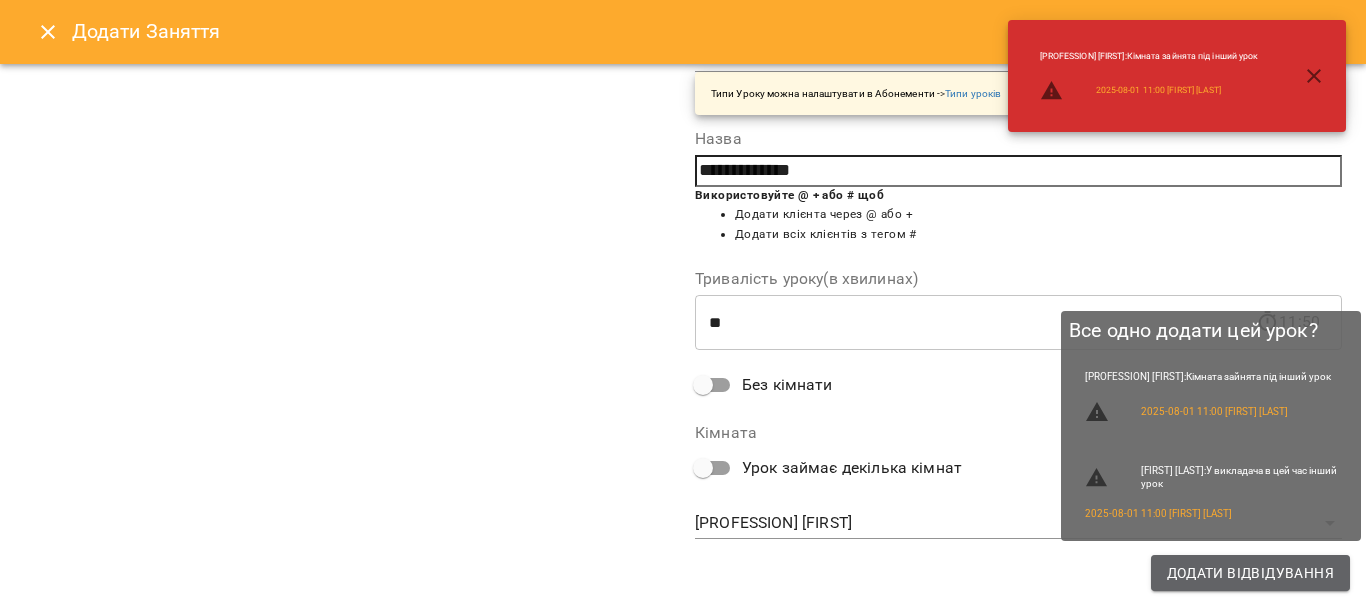 click on "Додати Відвідування" at bounding box center [1250, 573] 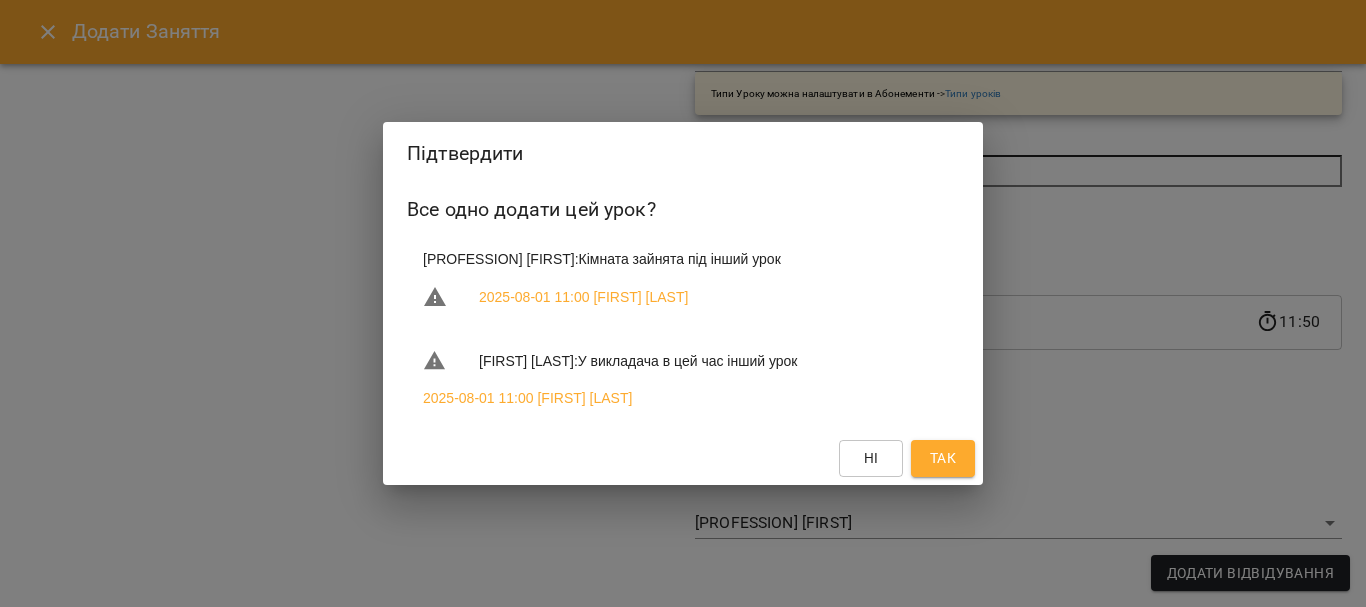 click on "Так" at bounding box center [943, 458] 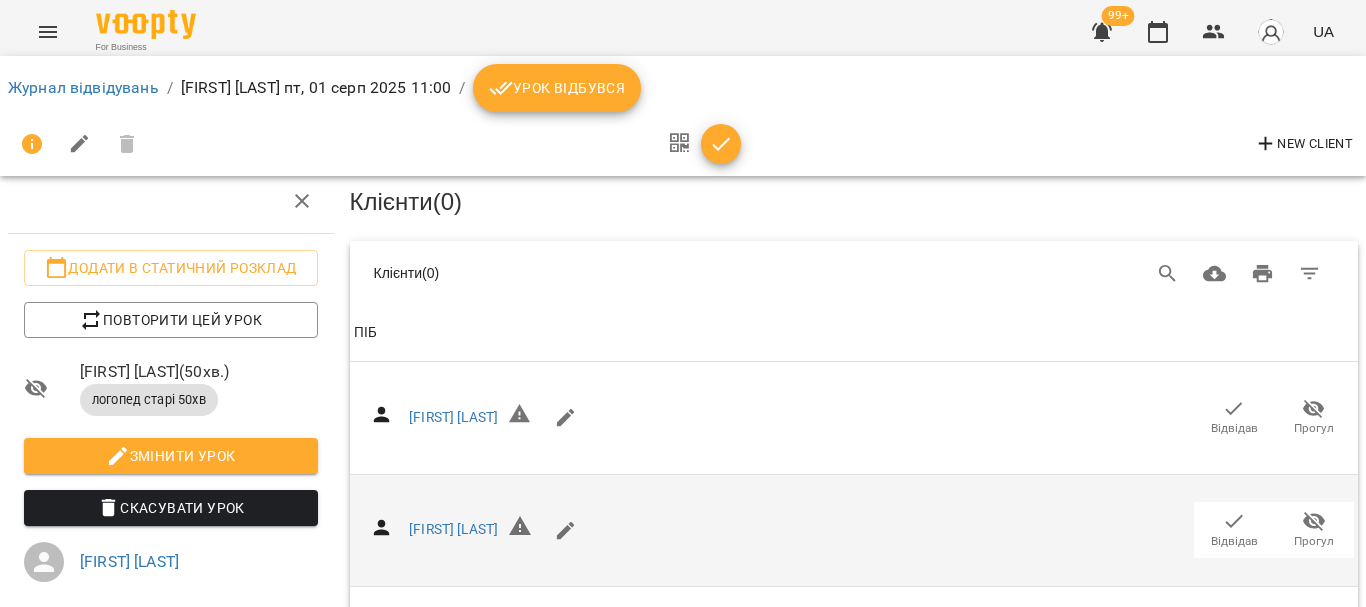 scroll, scrollTop: 0, scrollLeft: 0, axis: both 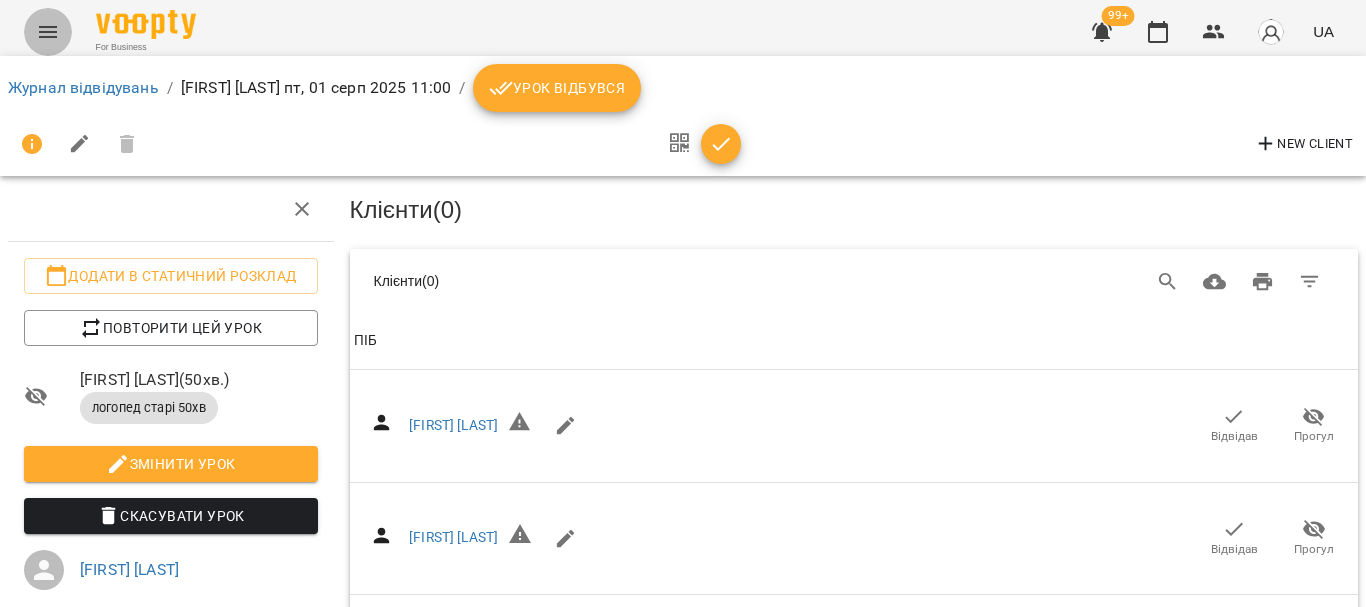 click at bounding box center [48, 32] 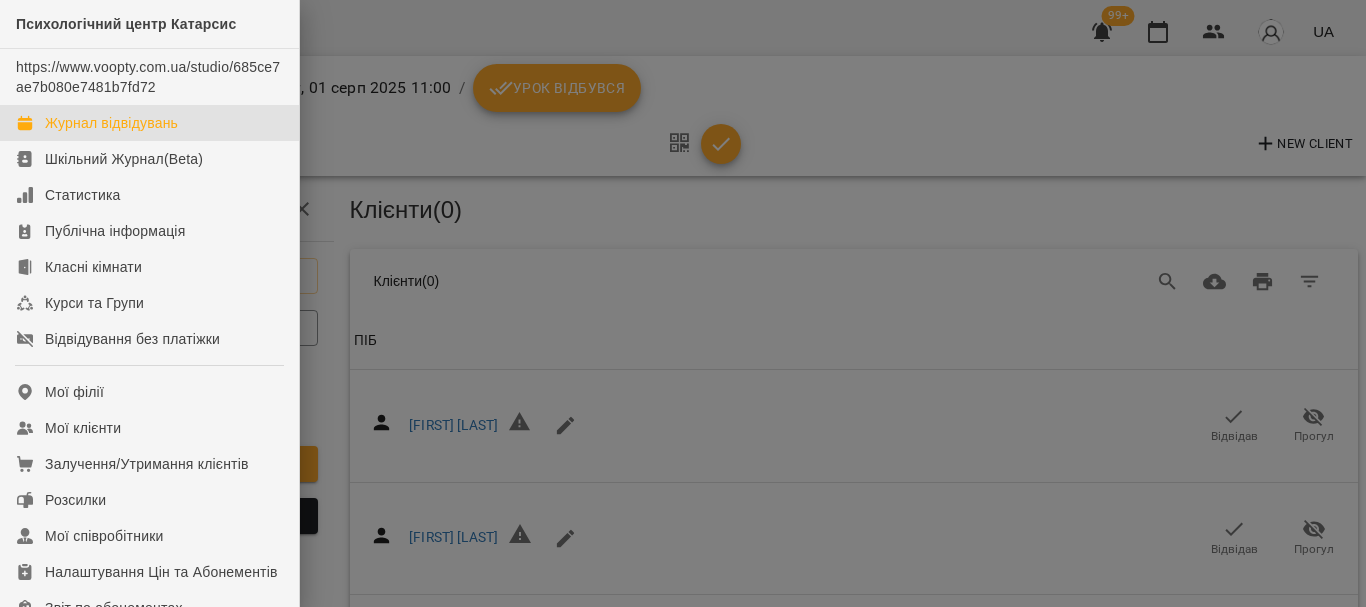 click on "Журнал відвідувань" at bounding box center (111, 123) 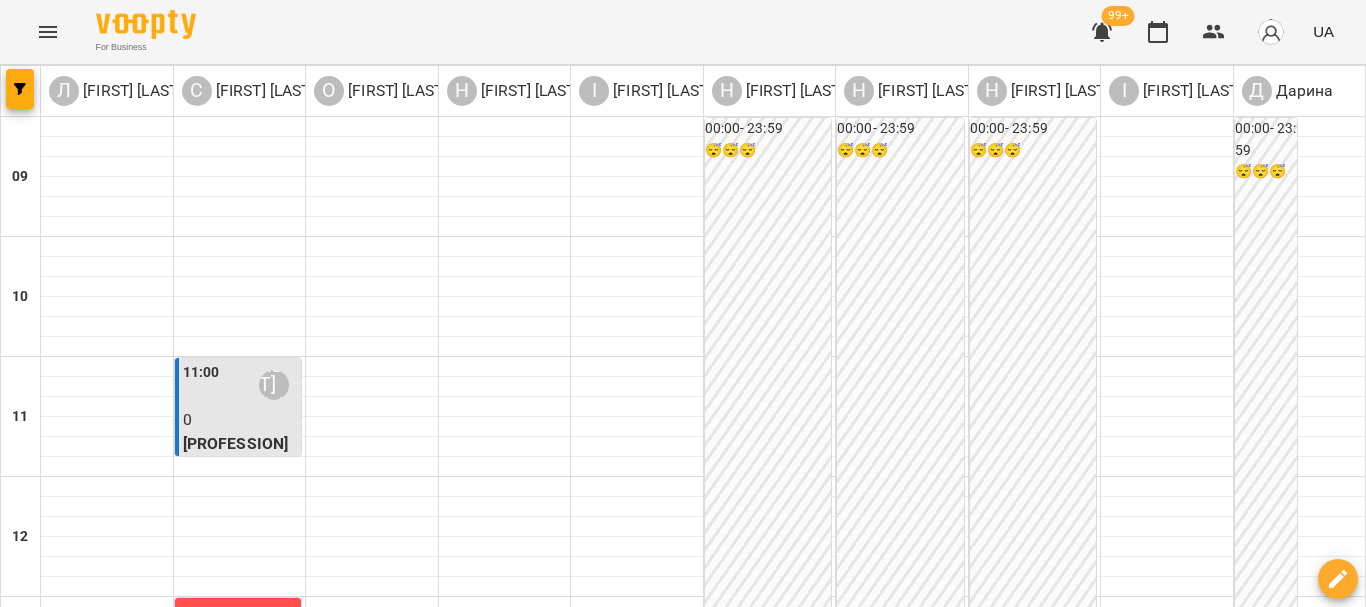 scroll, scrollTop: 100, scrollLeft: 0, axis: vertical 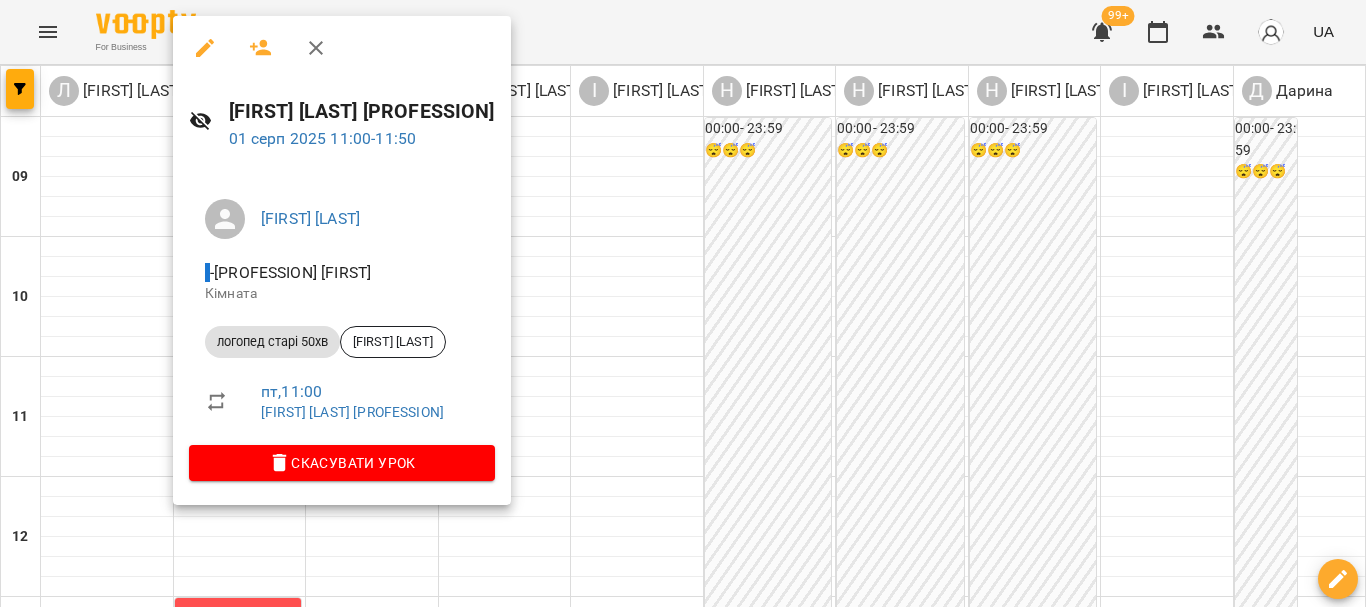 click at bounding box center (683, 303) 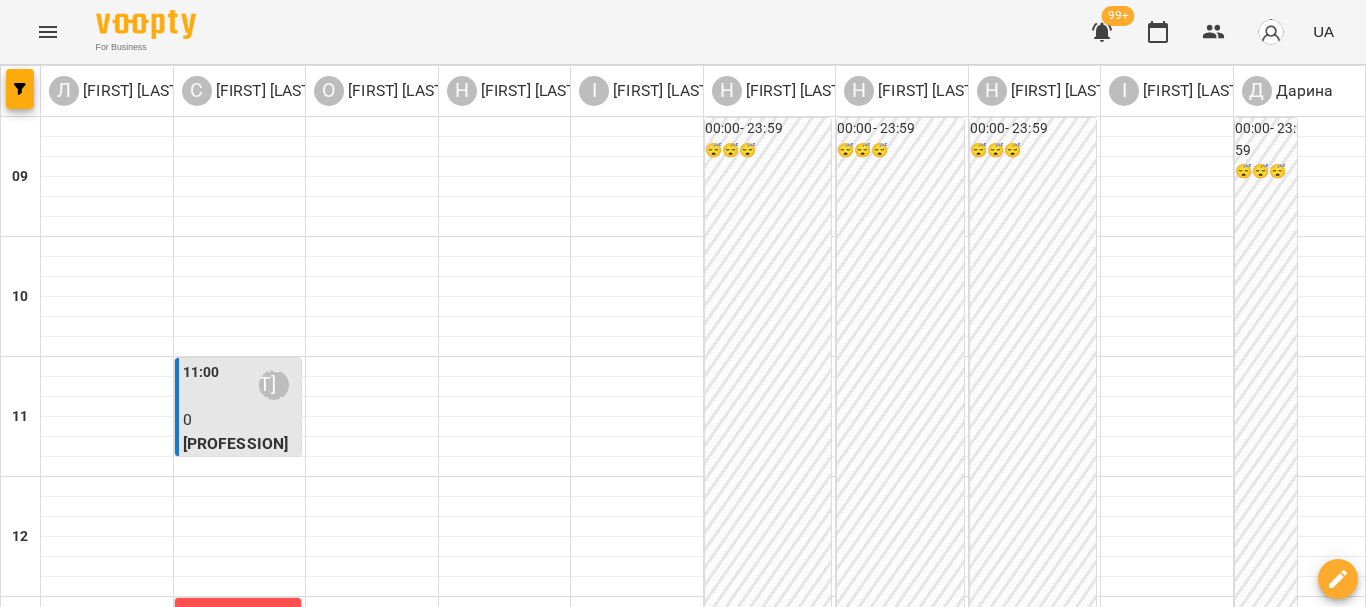 scroll, scrollTop: 200, scrollLeft: 0, axis: vertical 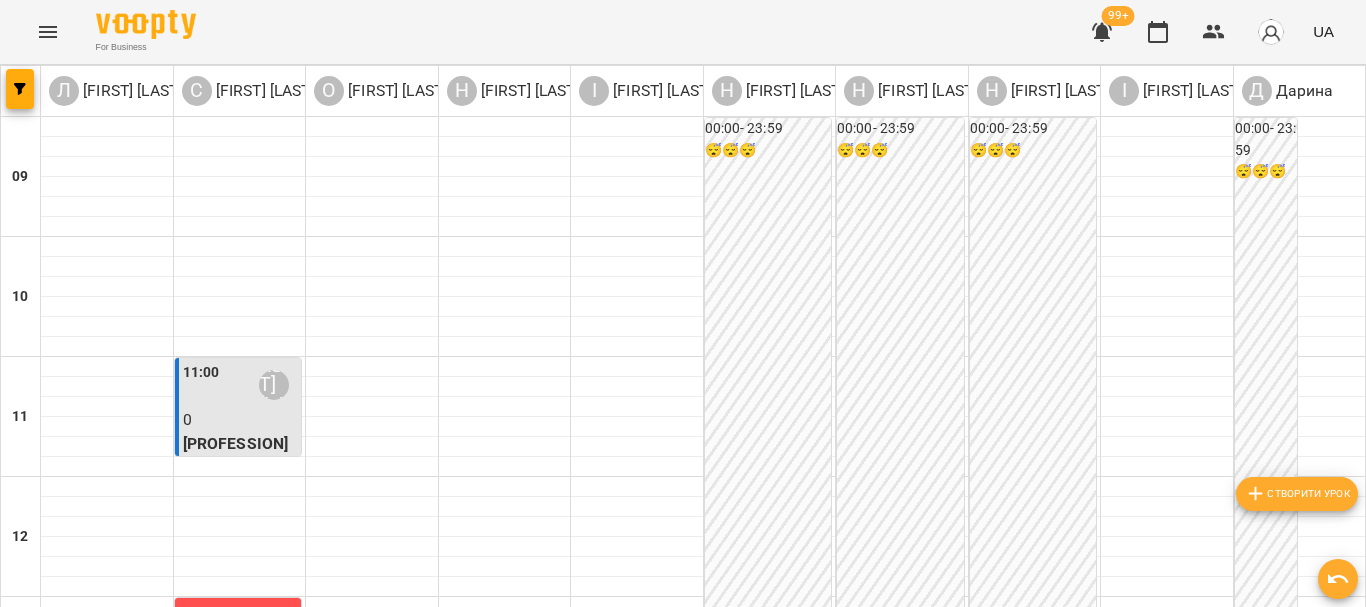 click on "Створити урок" at bounding box center [1297, 494] 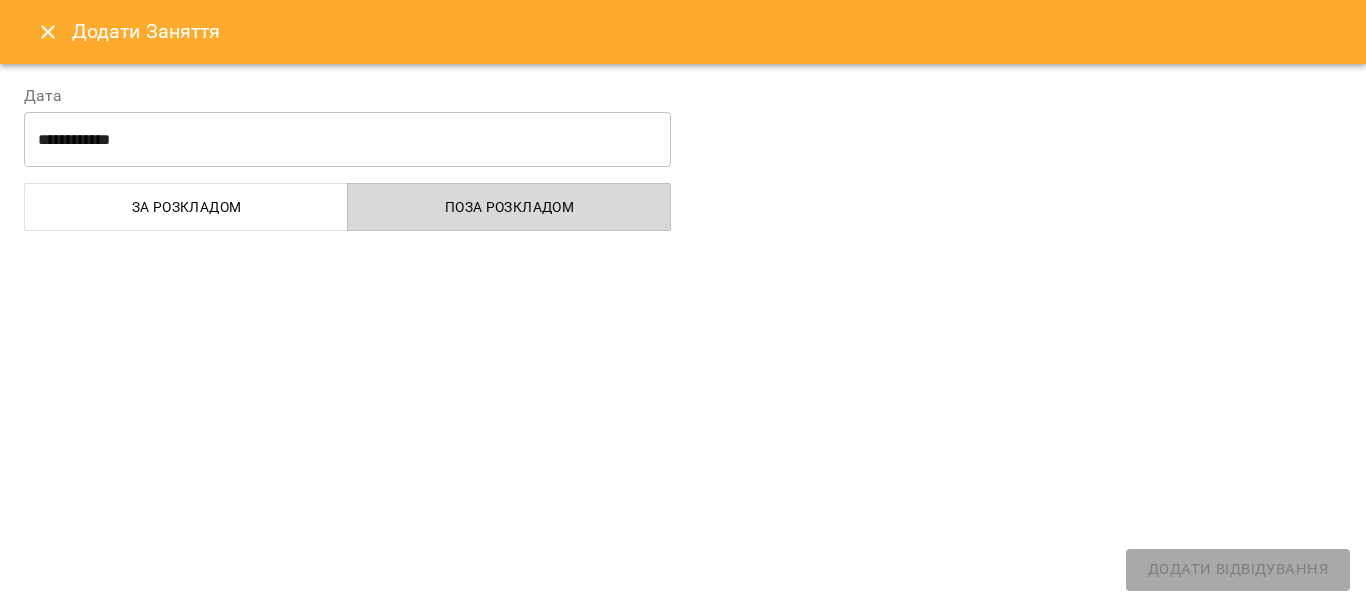 click on "Поза розкладом" at bounding box center (509, 207) 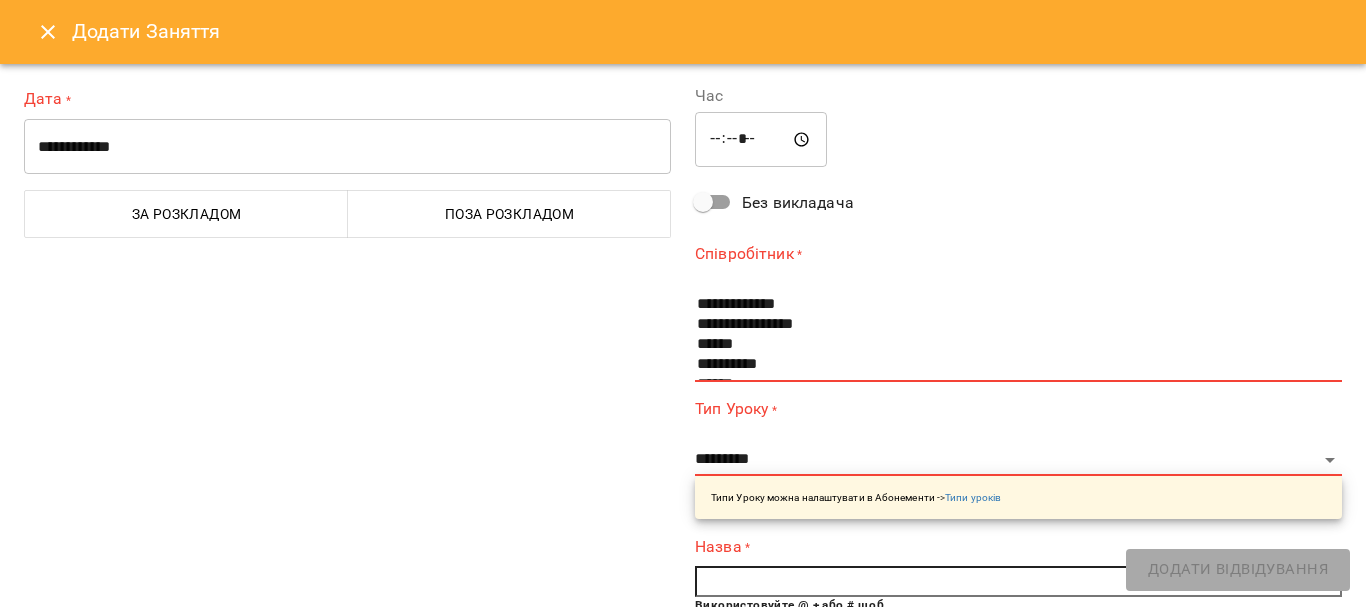click on "**********" at bounding box center (347, 147) 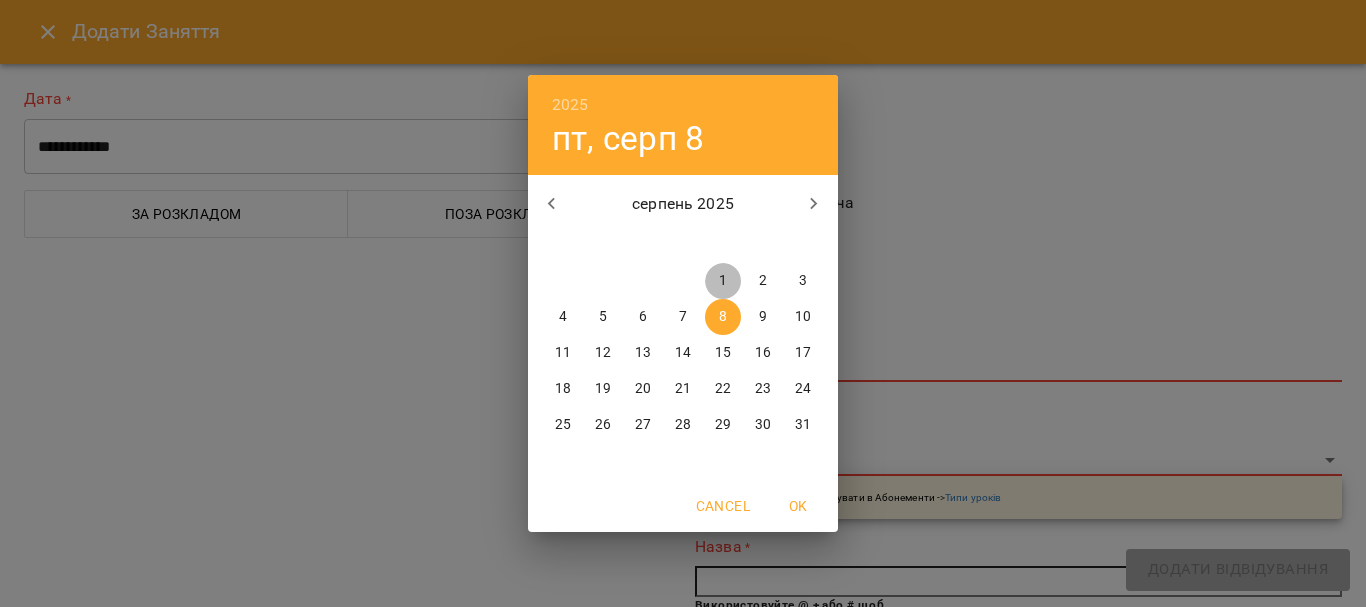 click on "1" at bounding box center (723, 281) 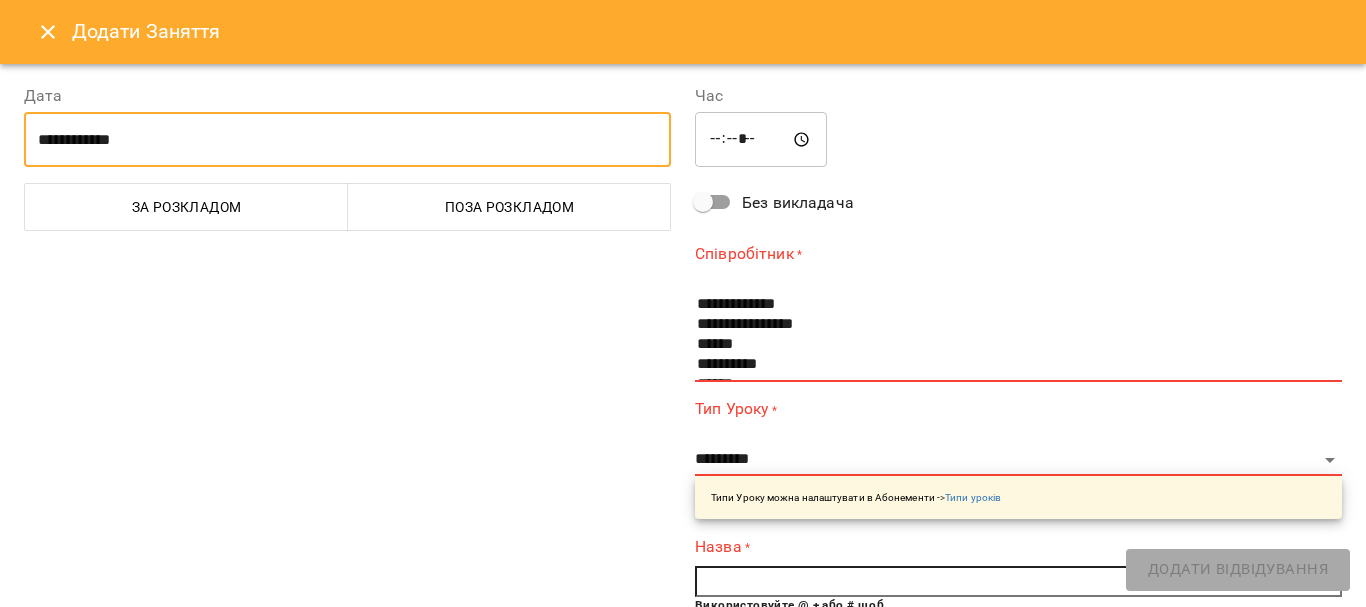 click on "*****" at bounding box center [761, 140] 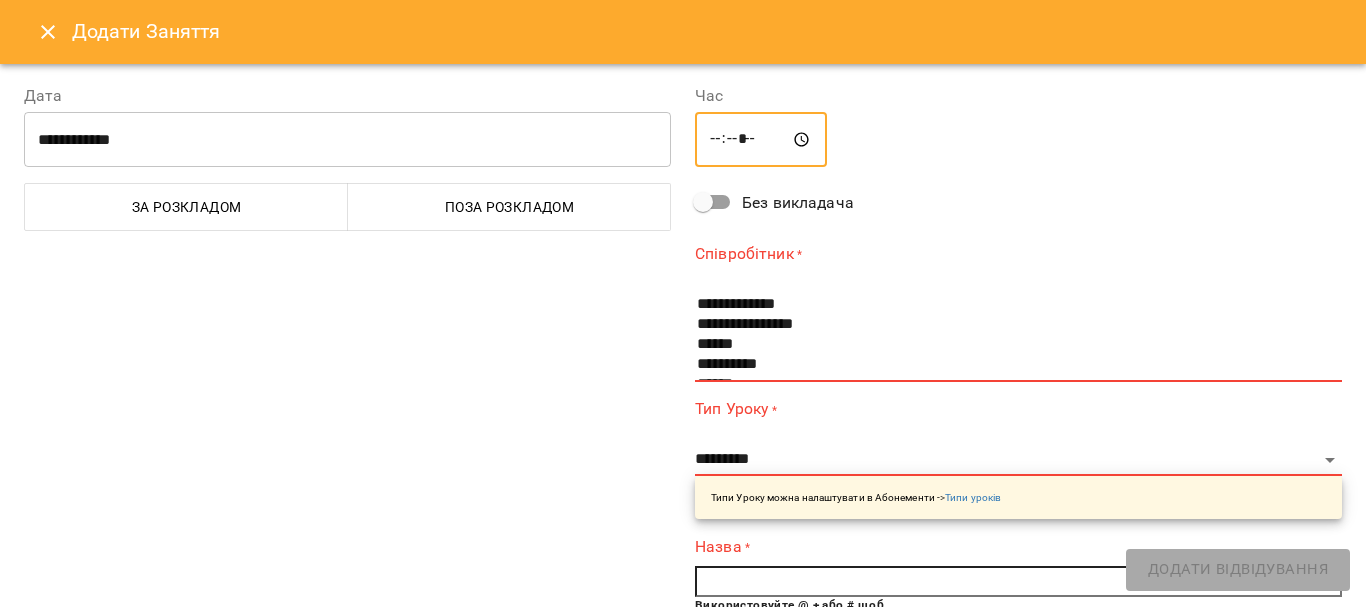 type on "*****" 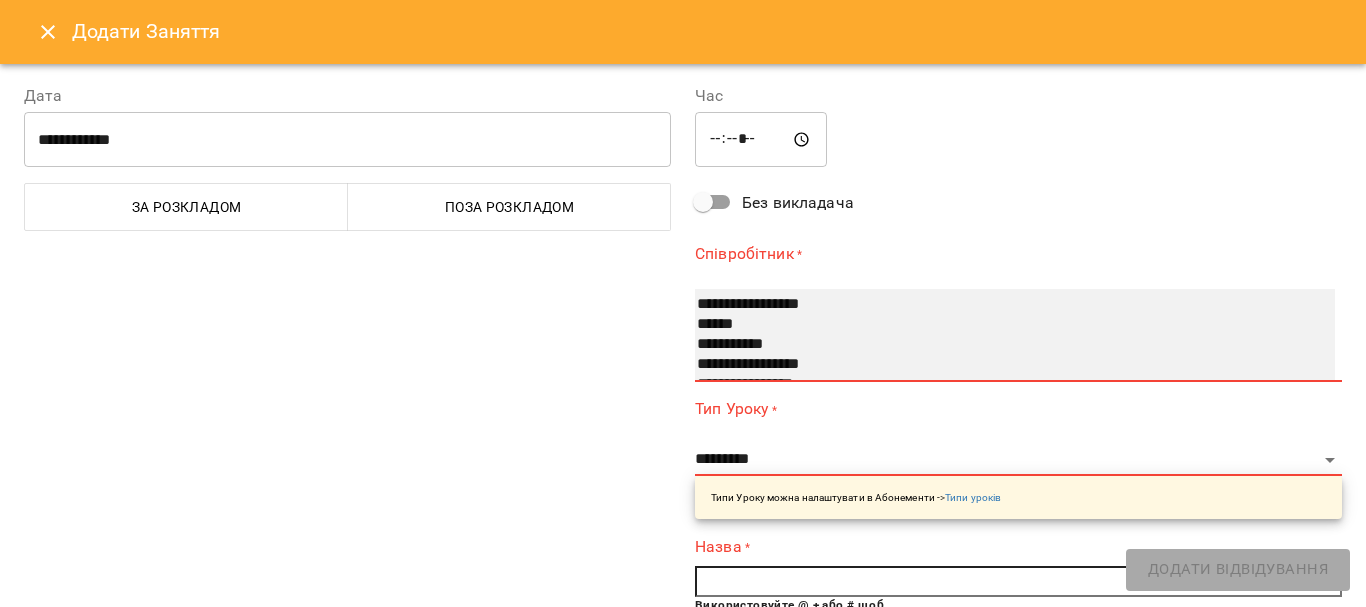 scroll, scrollTop: 260, scrollLeft: 0, axis: vertical 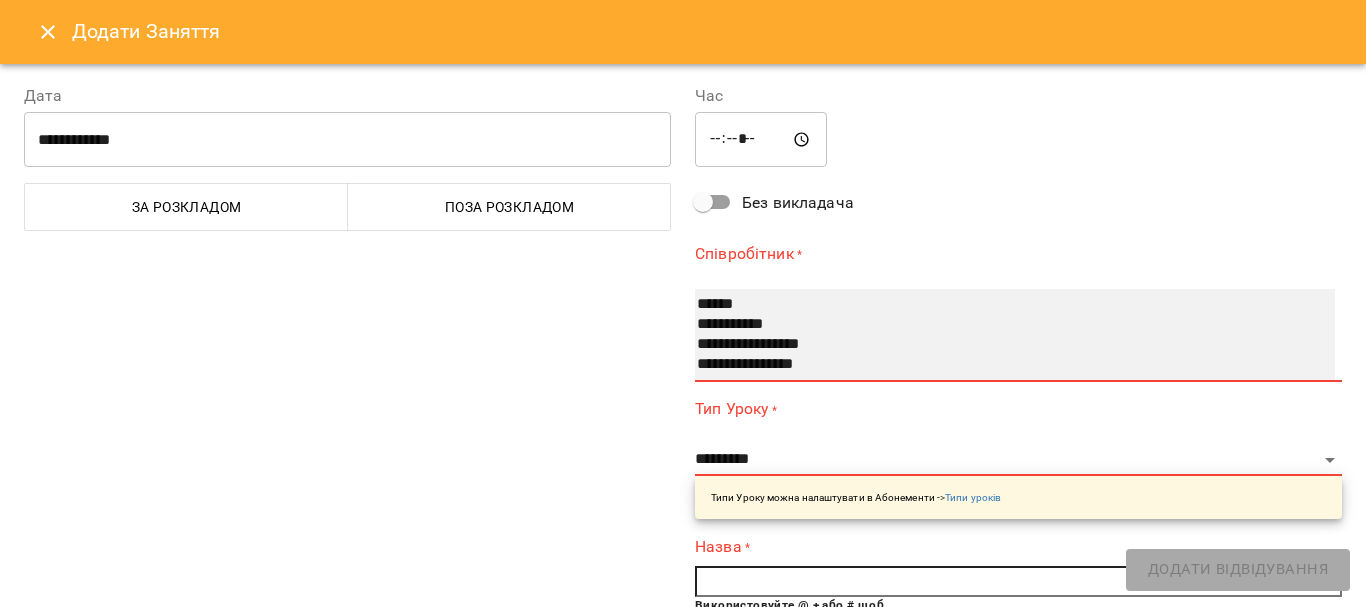 select on "**********" 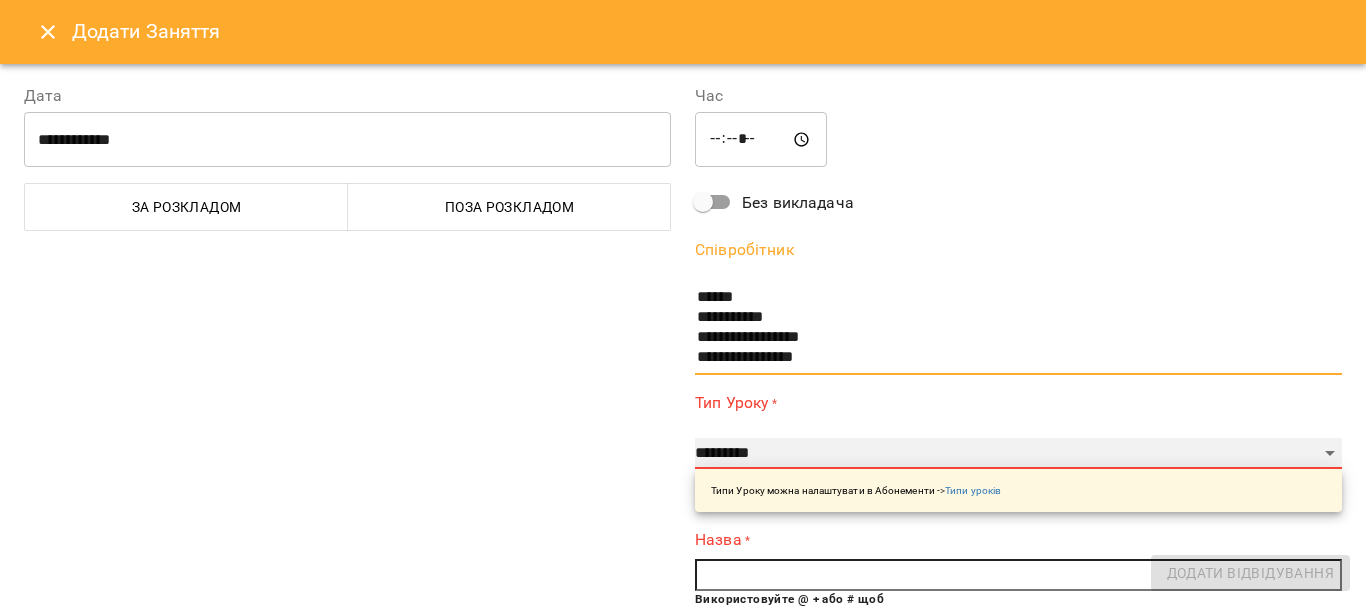 click on "**********" at bounding box center [1018, 454] 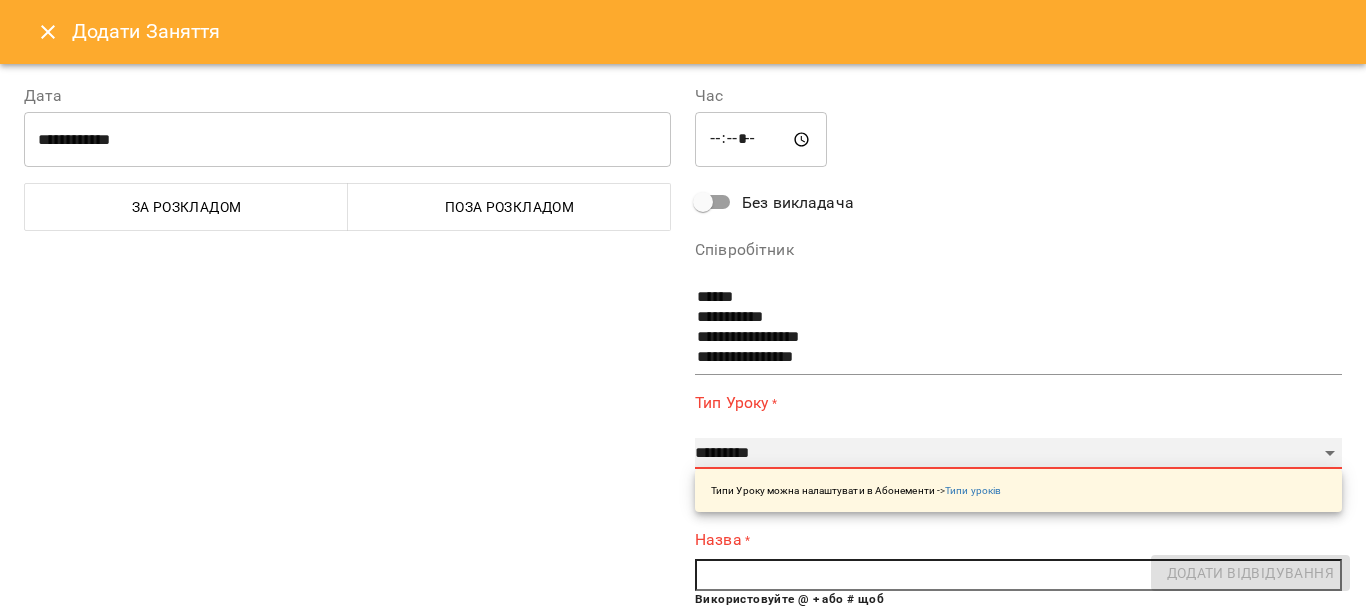 select on "**********" 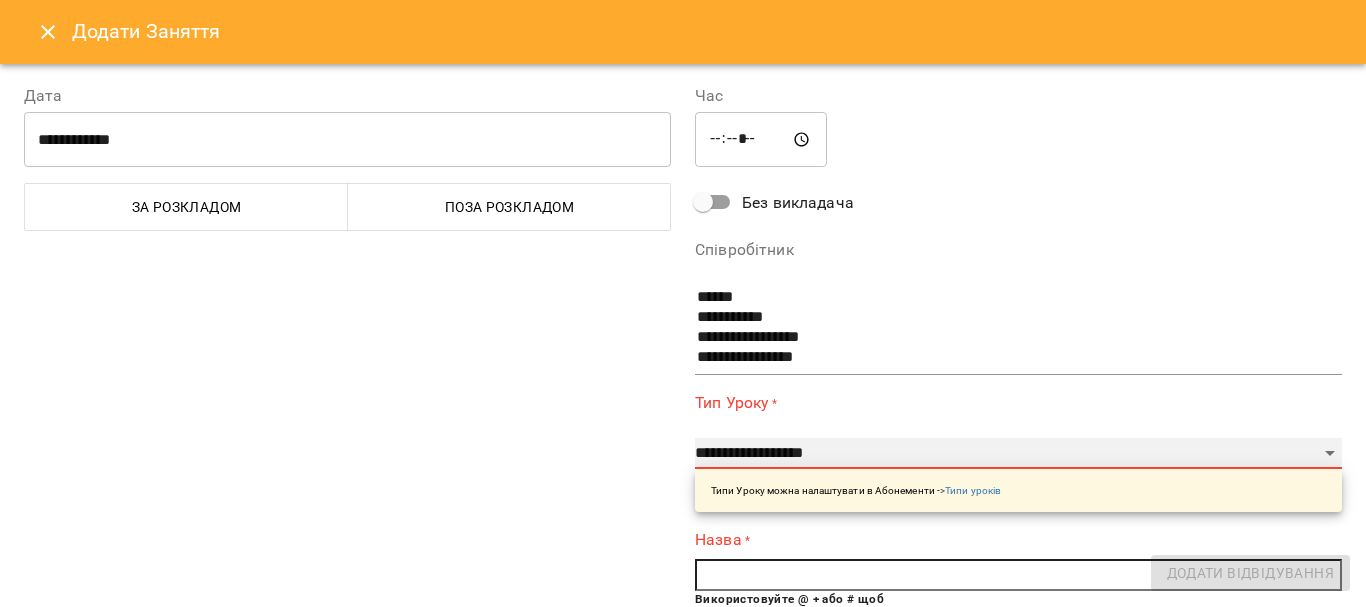 click on "**********" at bounding box center (1018, 454) 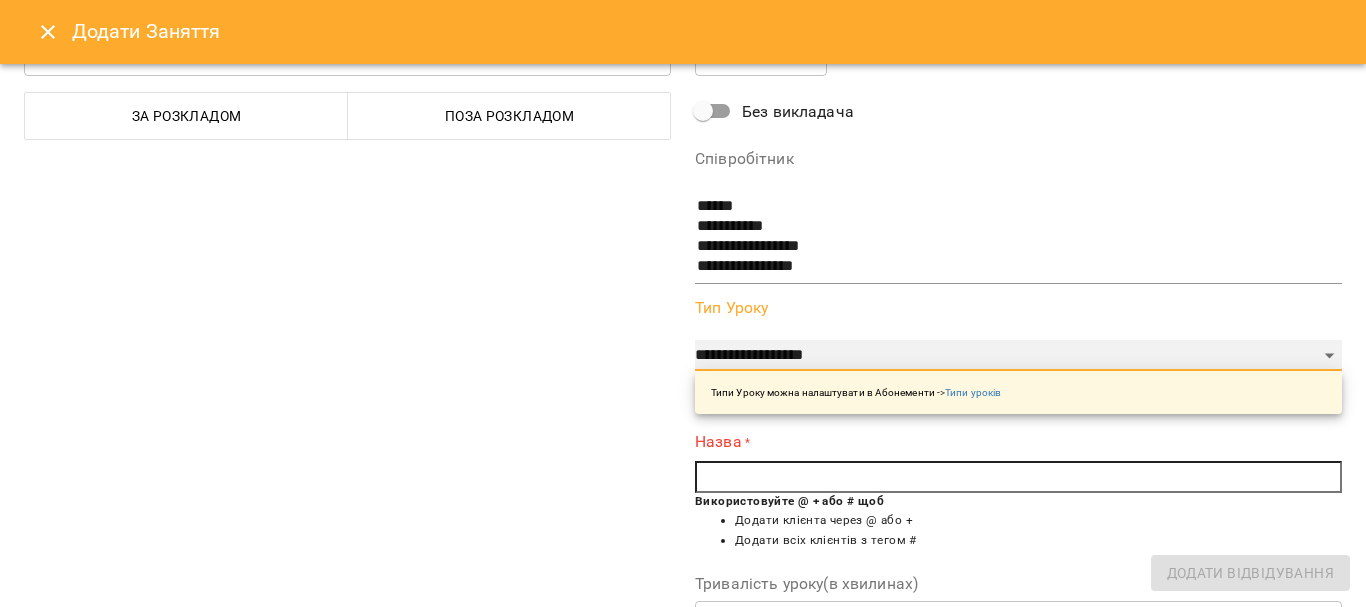 scroll, scrollTop: 200, scrollLeft: 0, axis: vertical 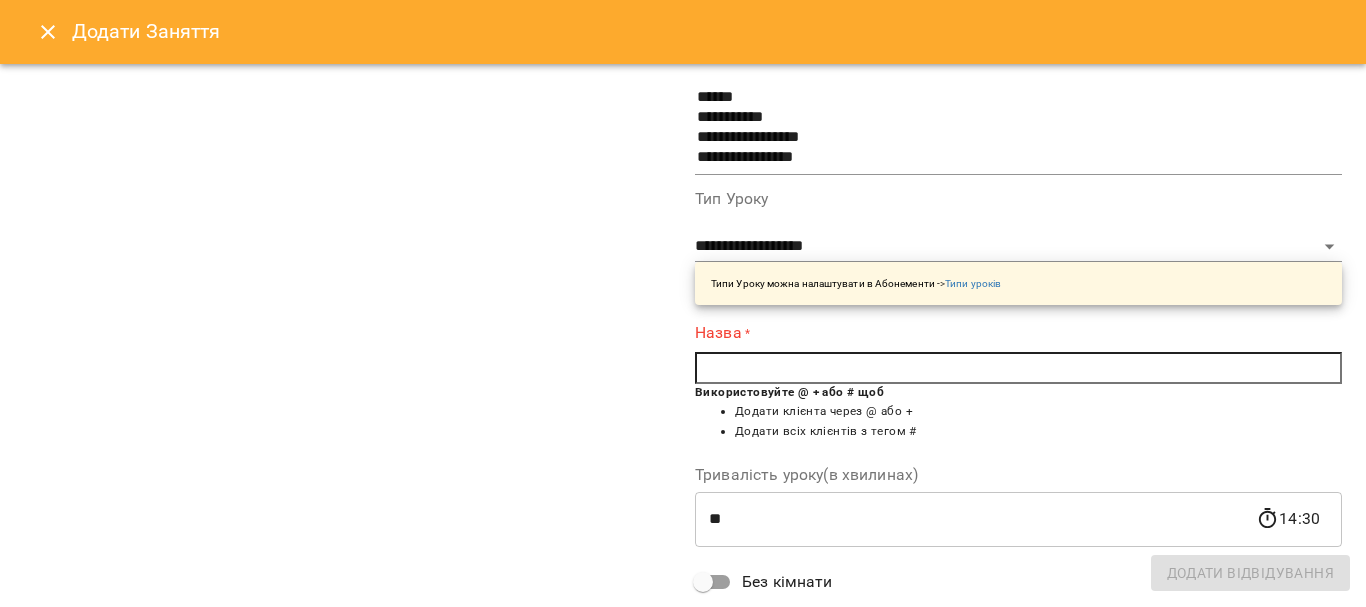 click at bounding box center [1018, 368] 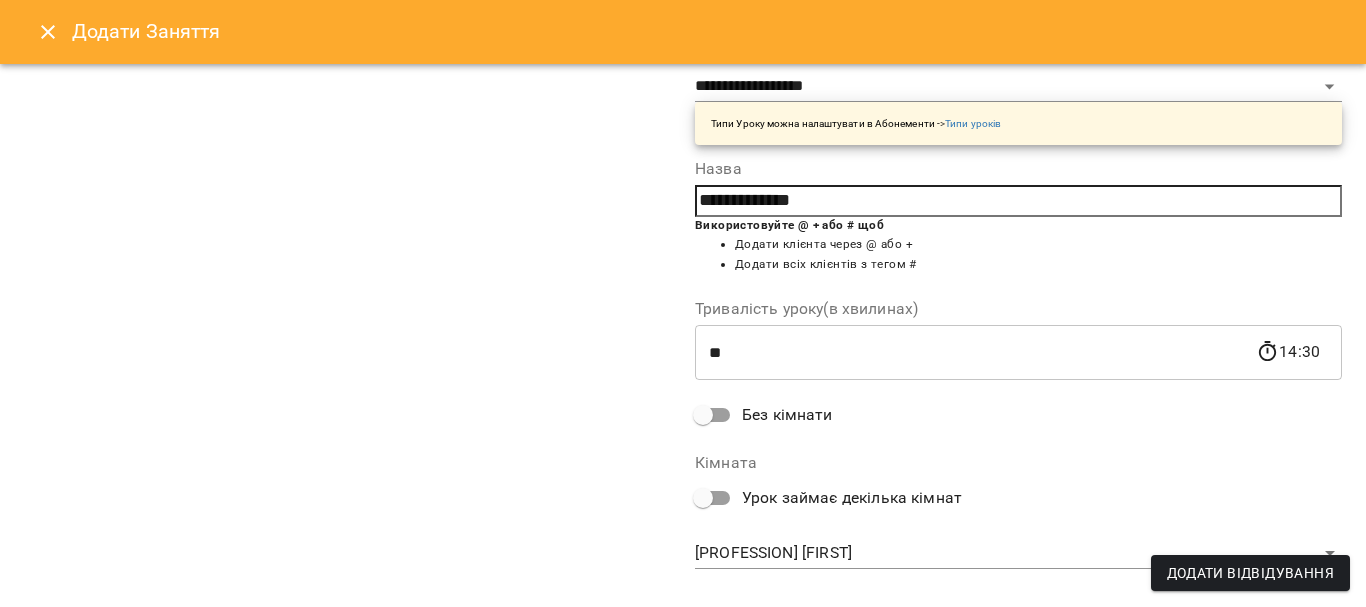 scroll, scrollTop: 390, scrollLeft: 0, axis: vertical 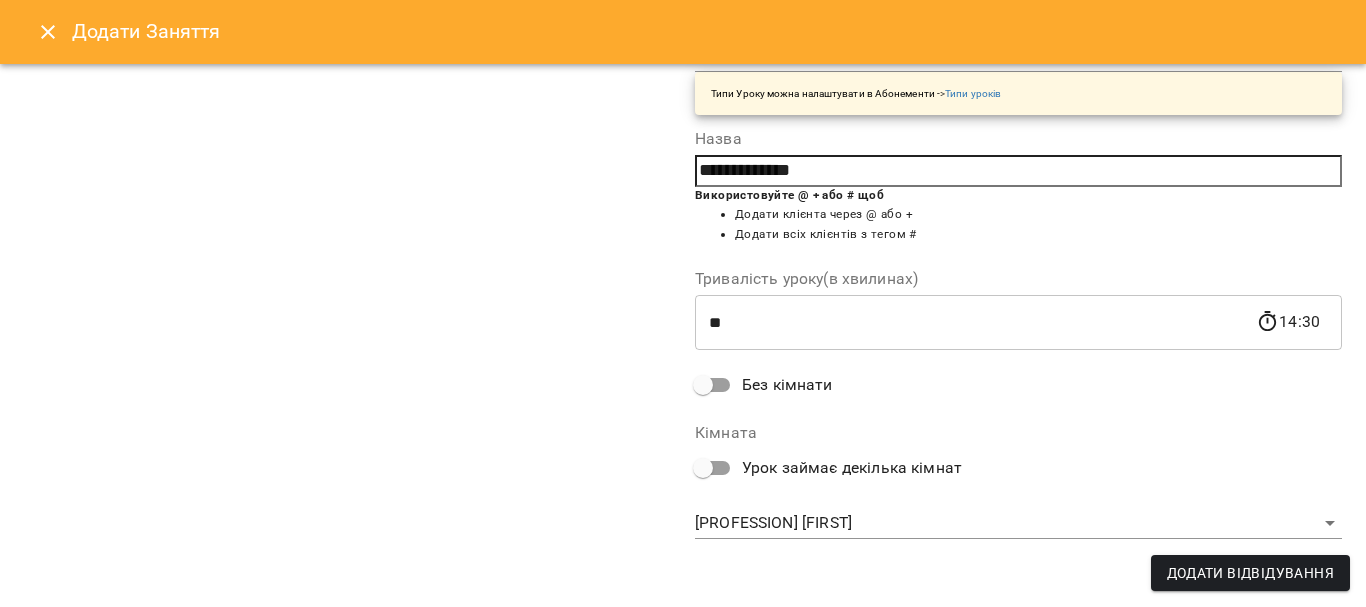 type on "**********" 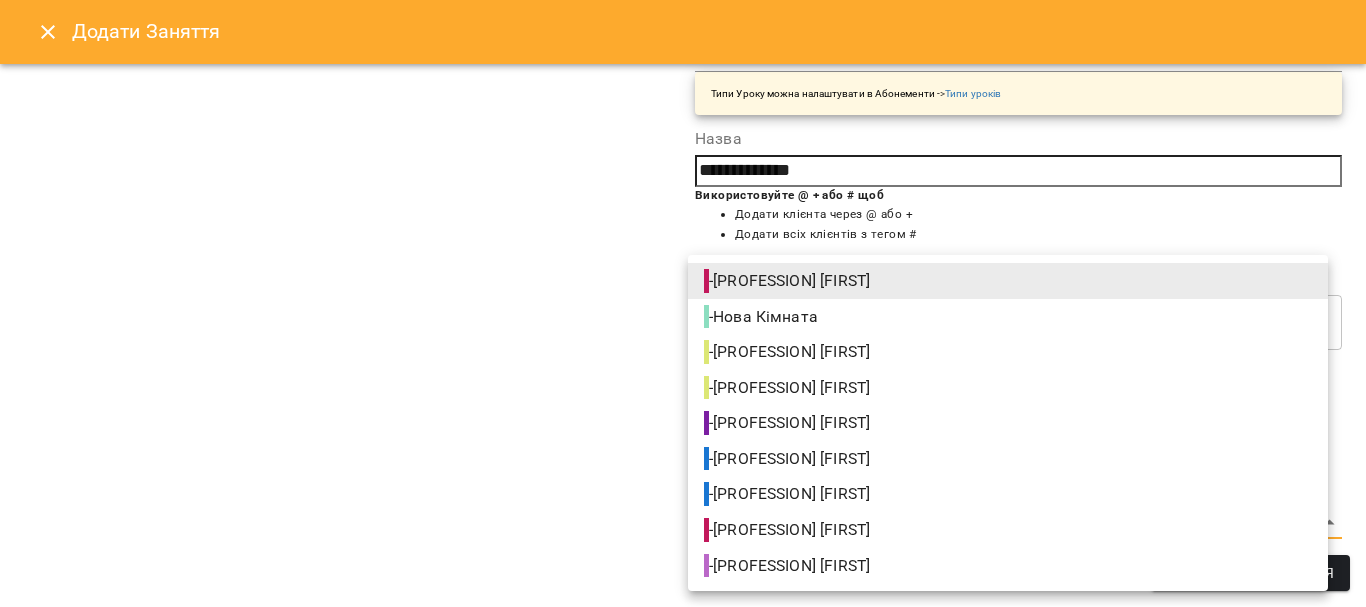 click on "**********" at bounding box center (683, 785) 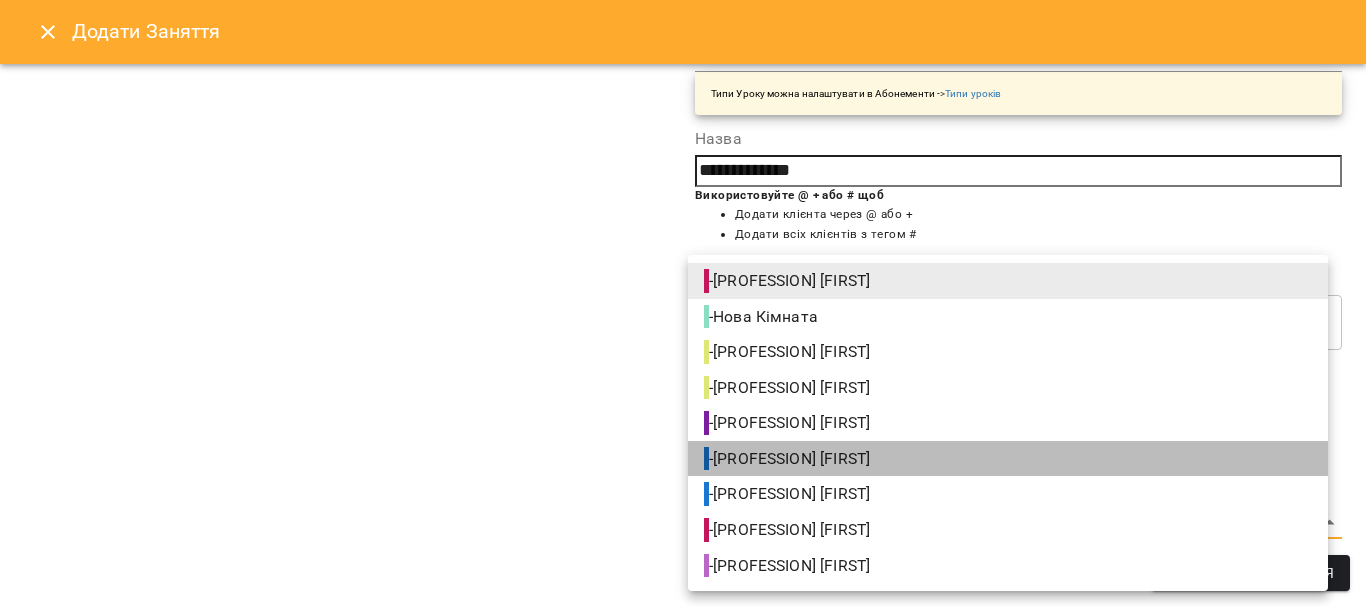 click on "- [PROFESSION] [FIRST]" at bounding box center [789, 459] 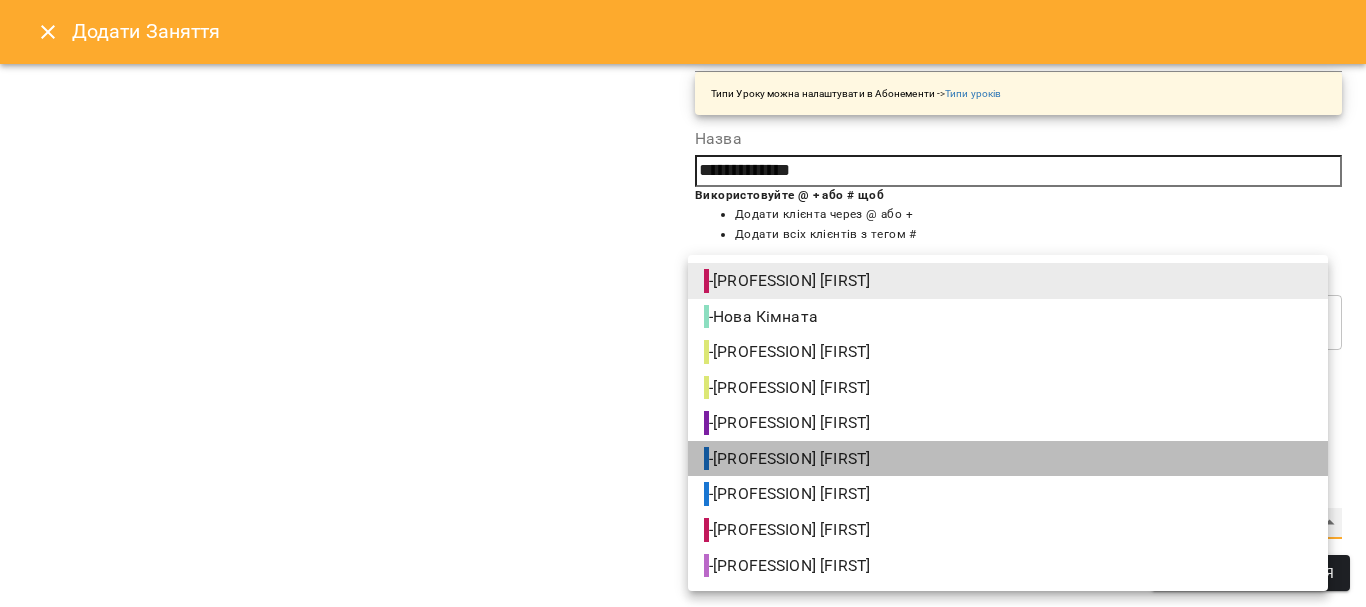 type on "**********" 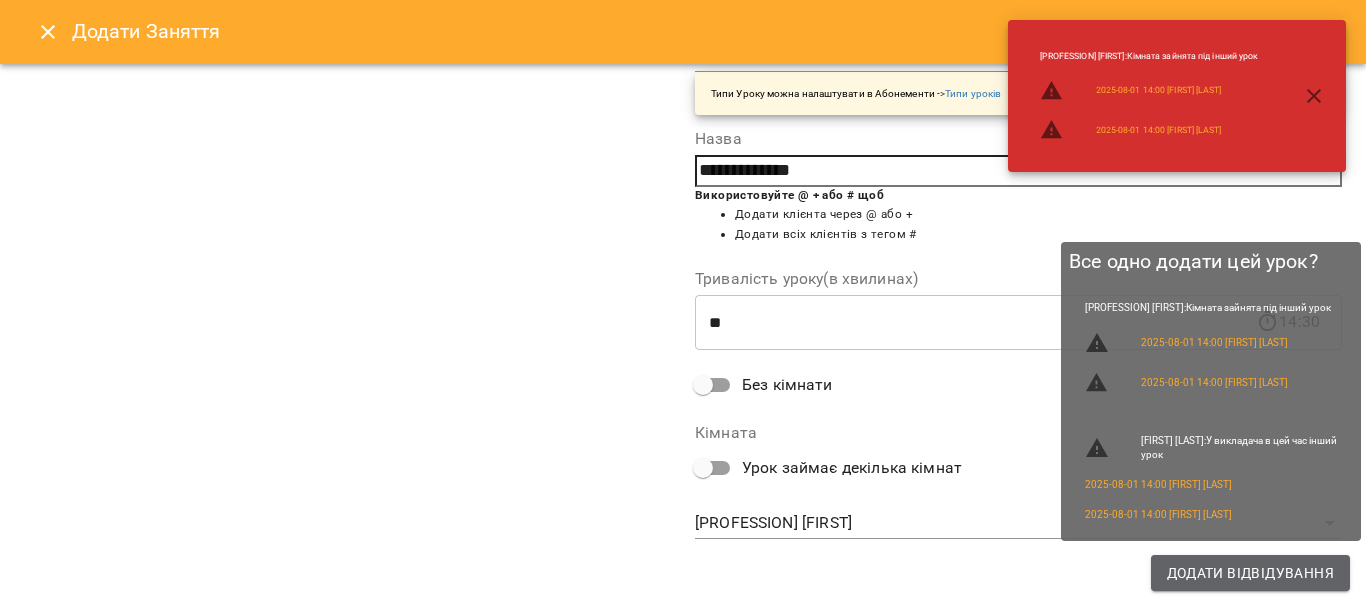 click on "Додати Відвідування" at bounding box center [1250, 573] 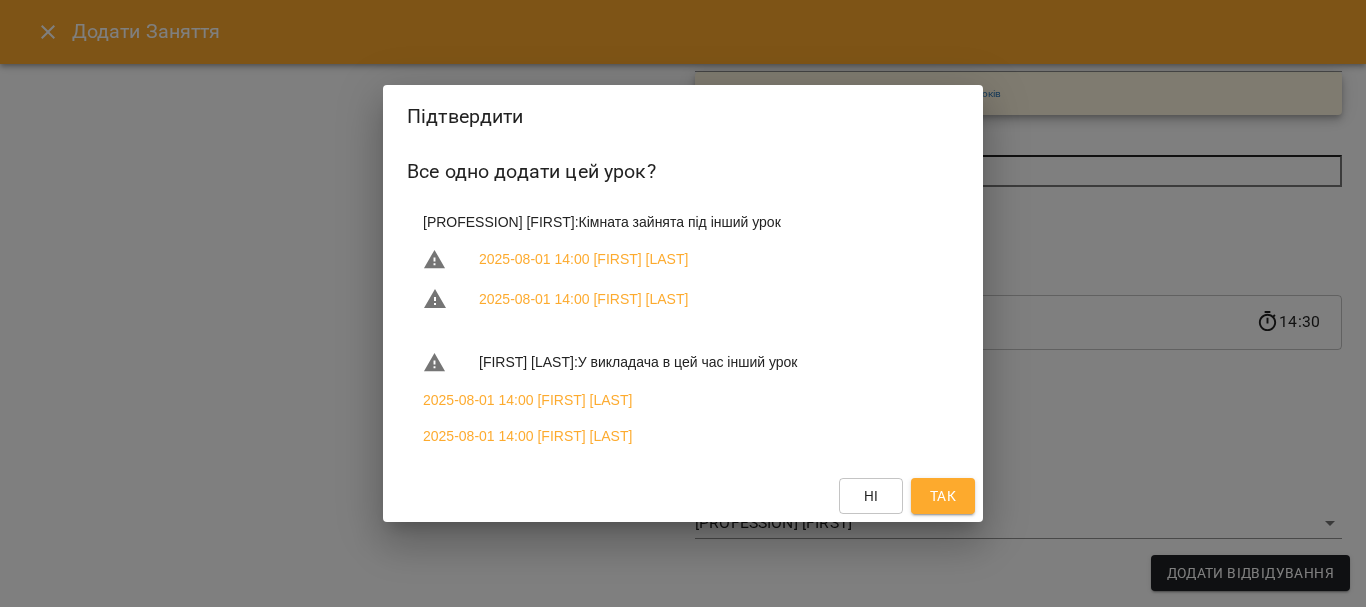 click on "Так" at bounding box center (943, 496) 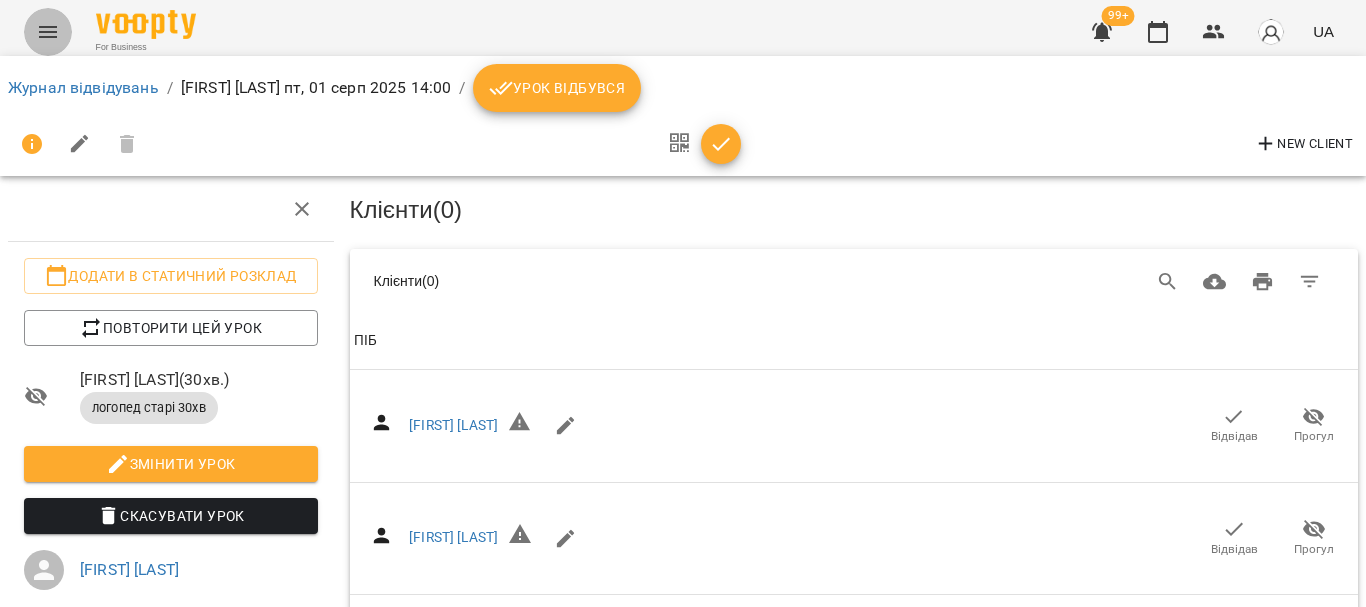 click 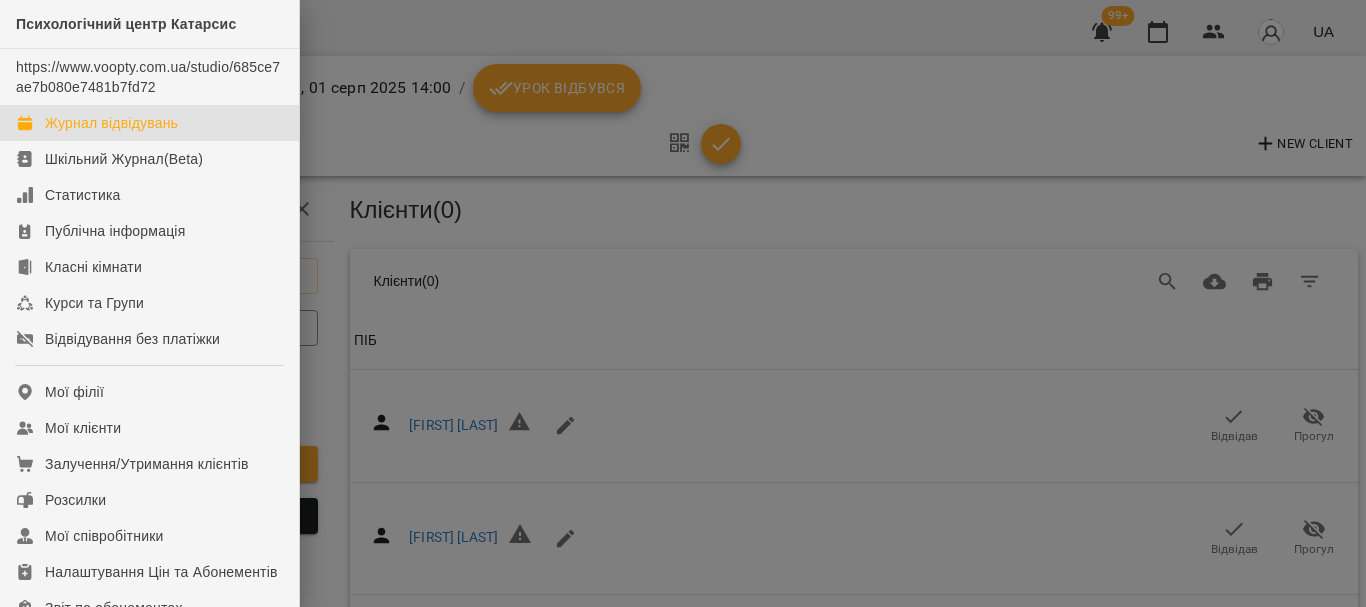 drag, startPoint x: 92, startPoint y: 113, endPoint x: 127, endPoint y: 130, distance: 38.910152 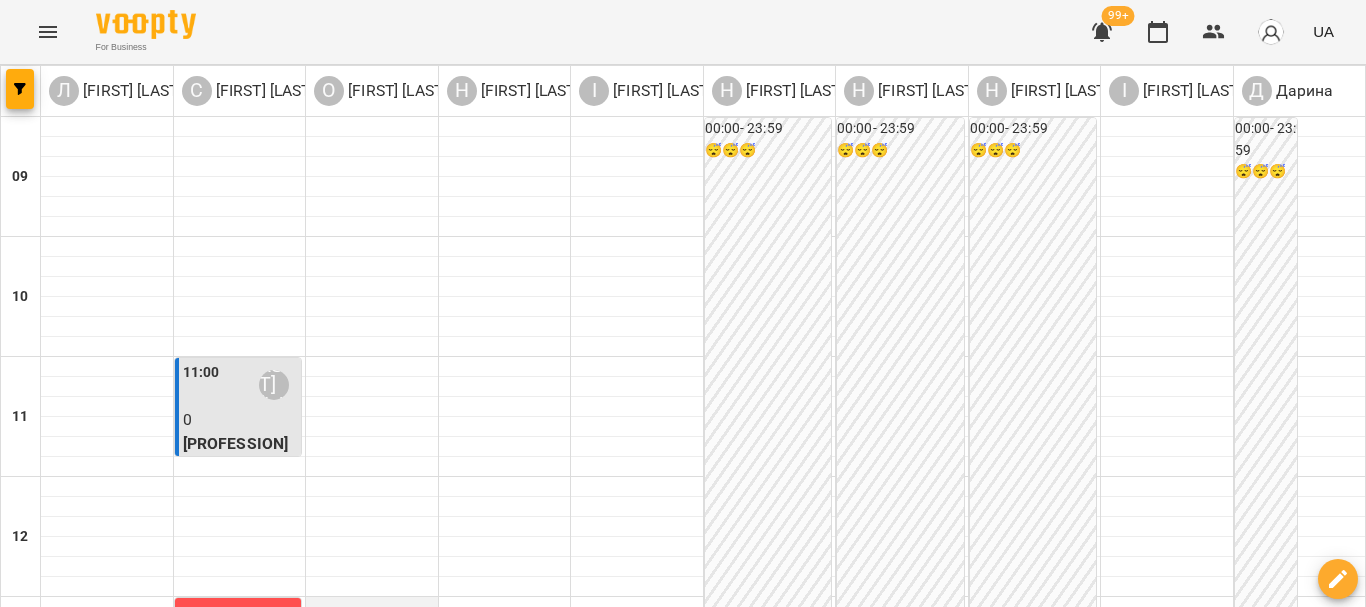 scroll, scrollTop: 300, scrollLeft: 0, axis: vertical 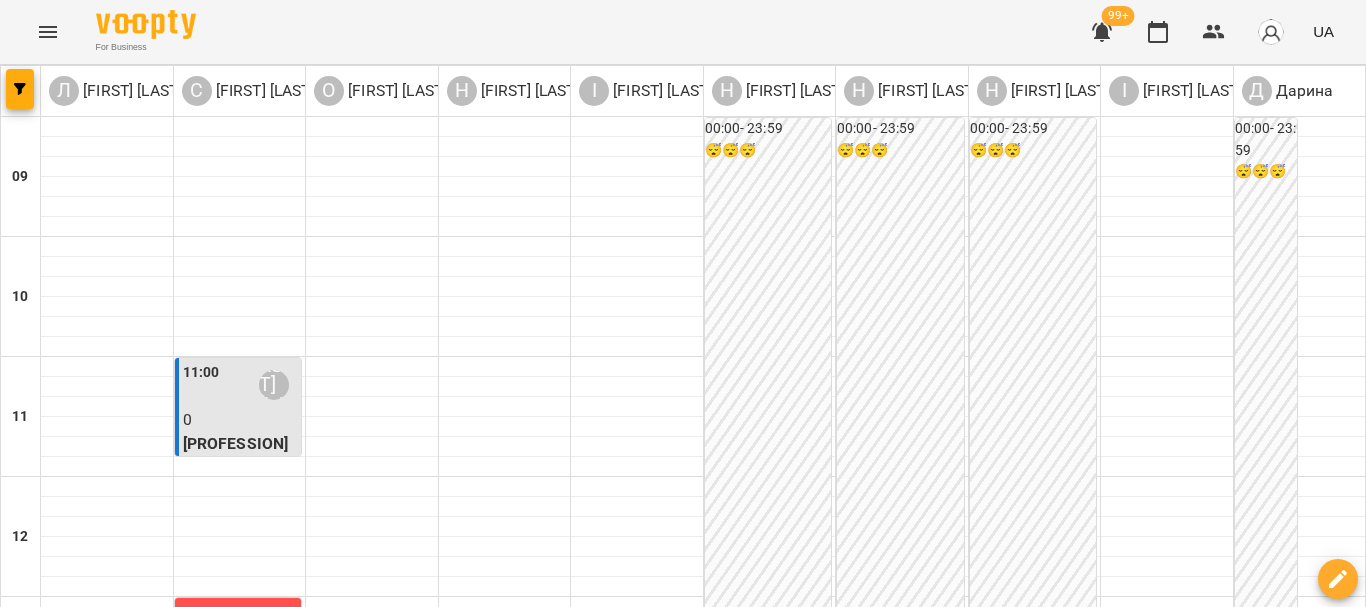 click on "[TIME] [FIRST] [LAST]" at bounding box center (240, 625) 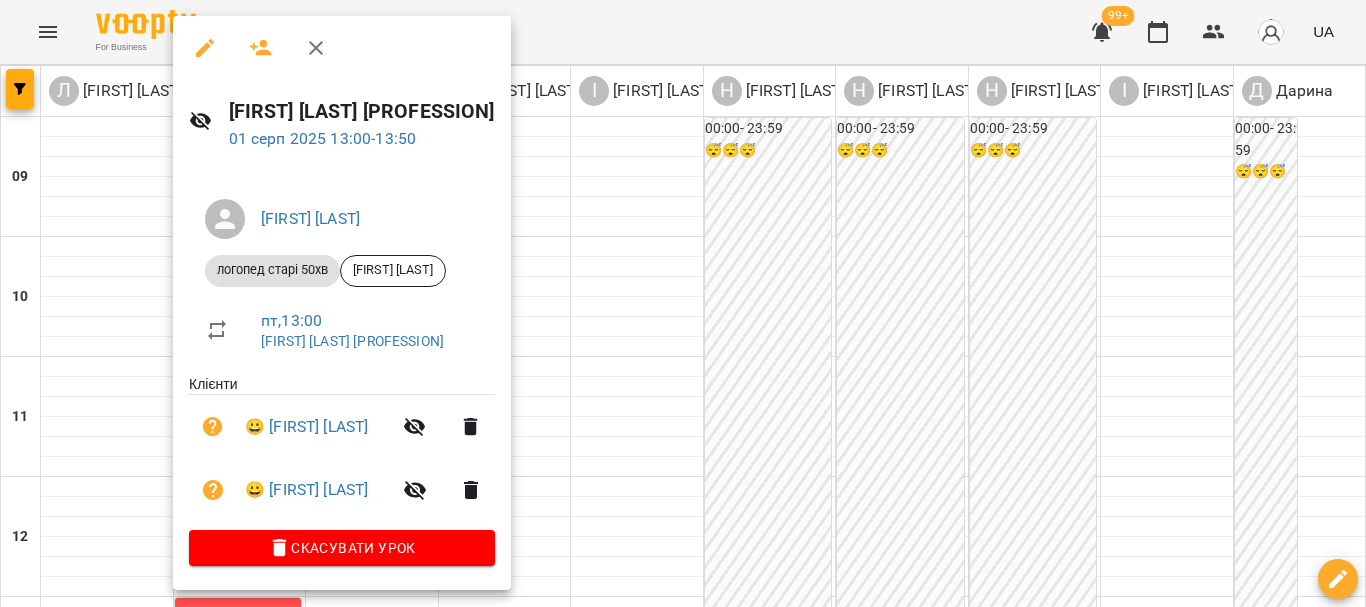 click 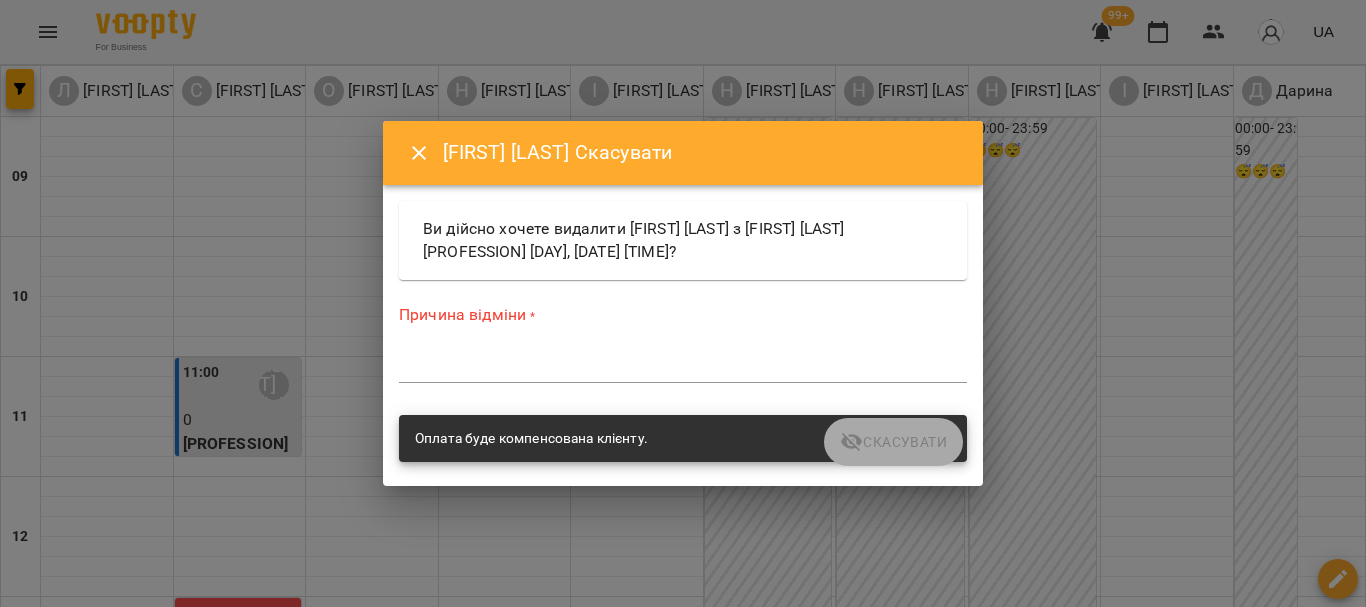 click on "Оплата буде компенсована клієнту." at bounding box center [683, 439] 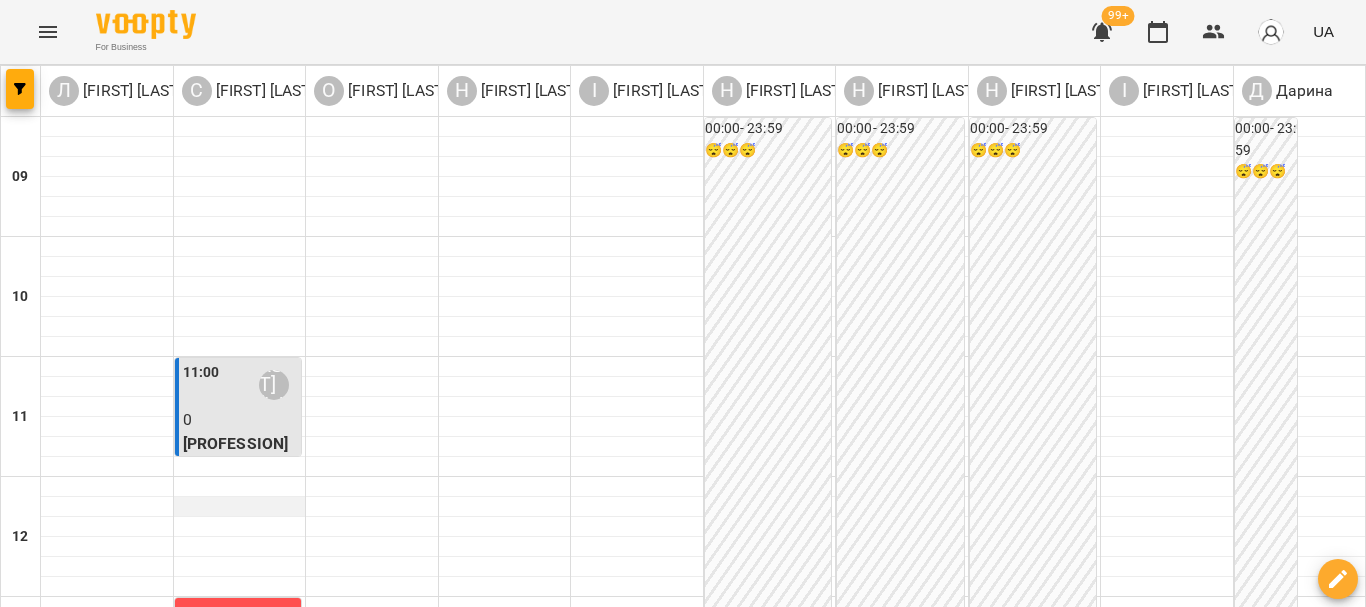 scroll, scrollTop: 63, scrollLeft: 0, axis: vertical 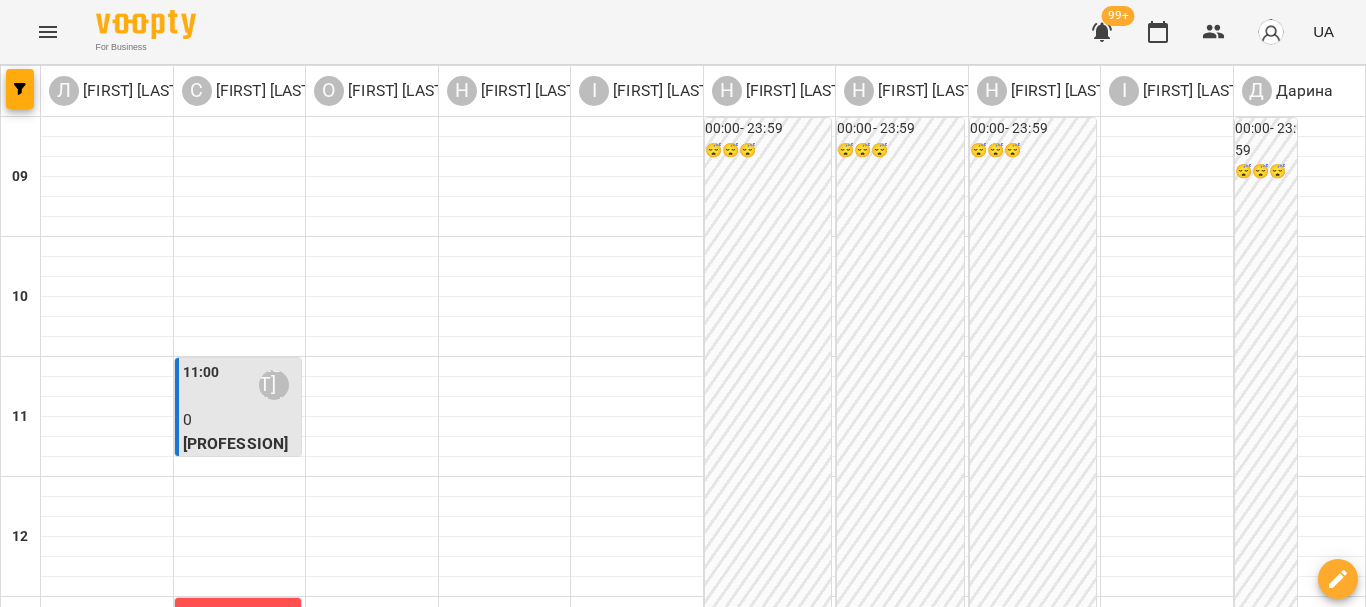 click on "[TIME] [FIRST] [LAST]" at bounding box center (240, 385) 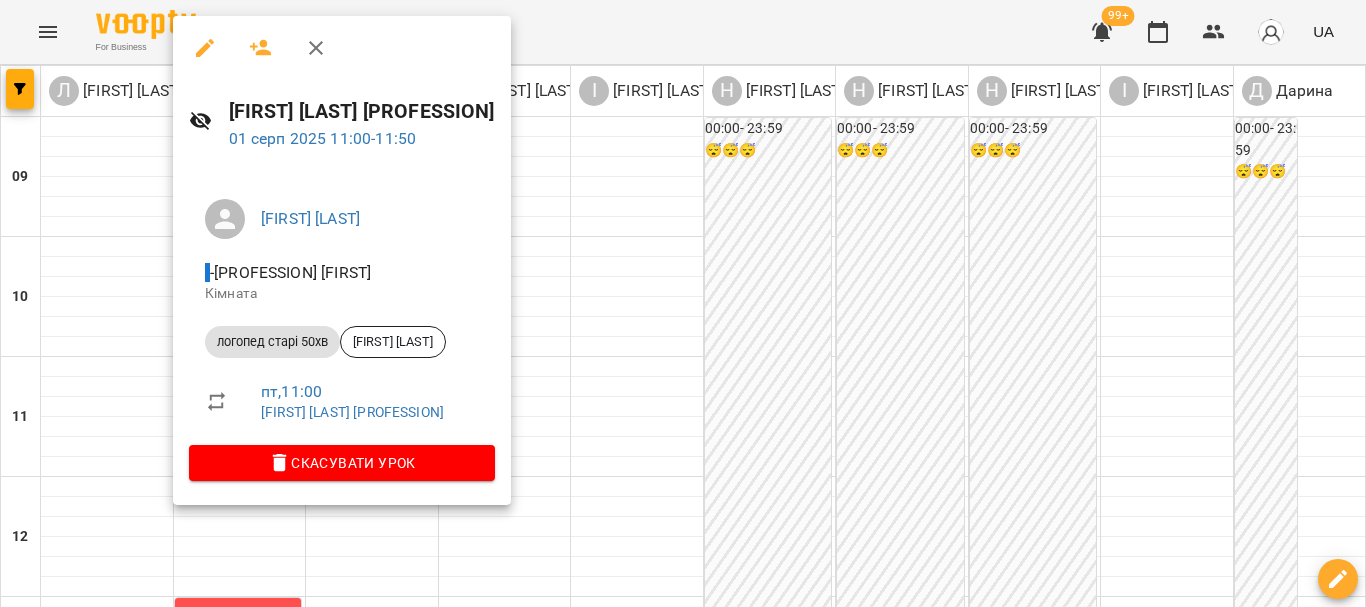 click at bounding box center (342, 48) 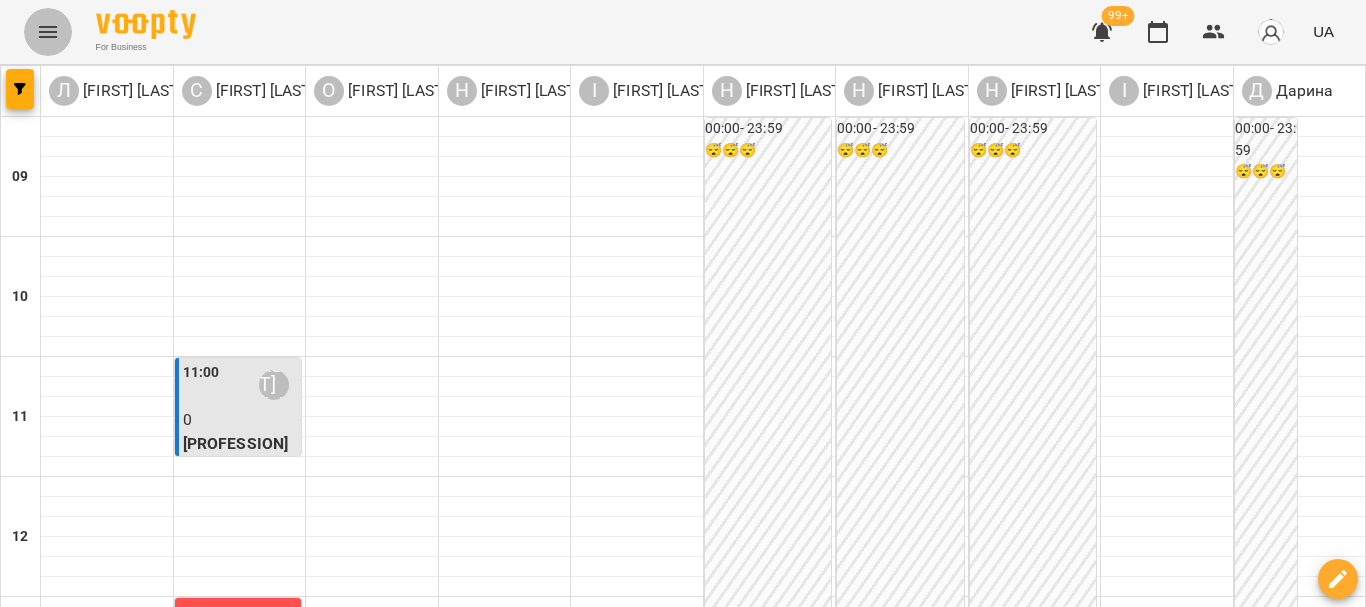 click 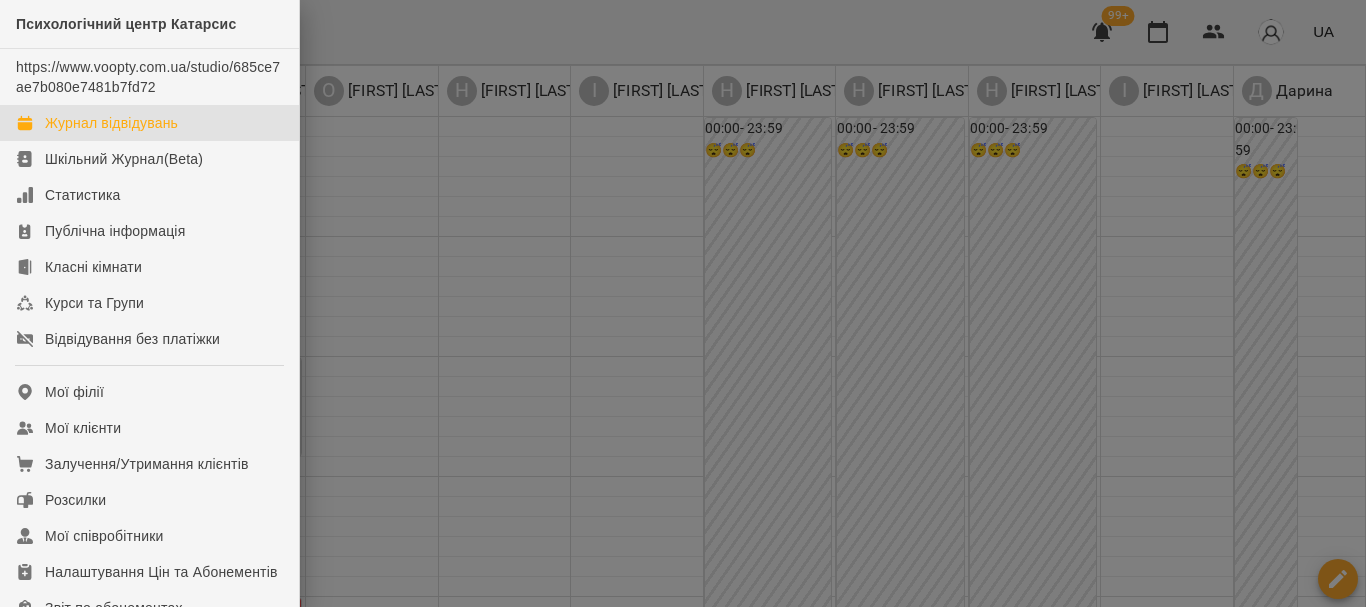 click on "Журнал відвідувань" at bounding box center [111, 123] 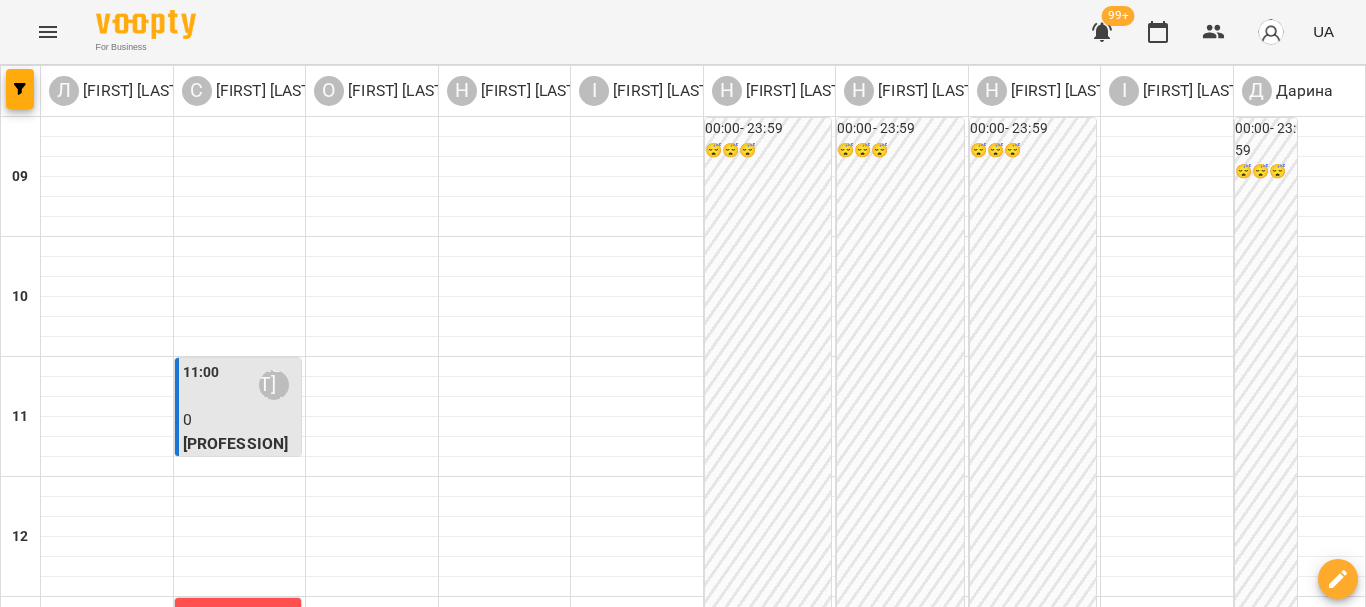 scroll, scrollTop: 500, scrollLeft: 0, axis: vertical 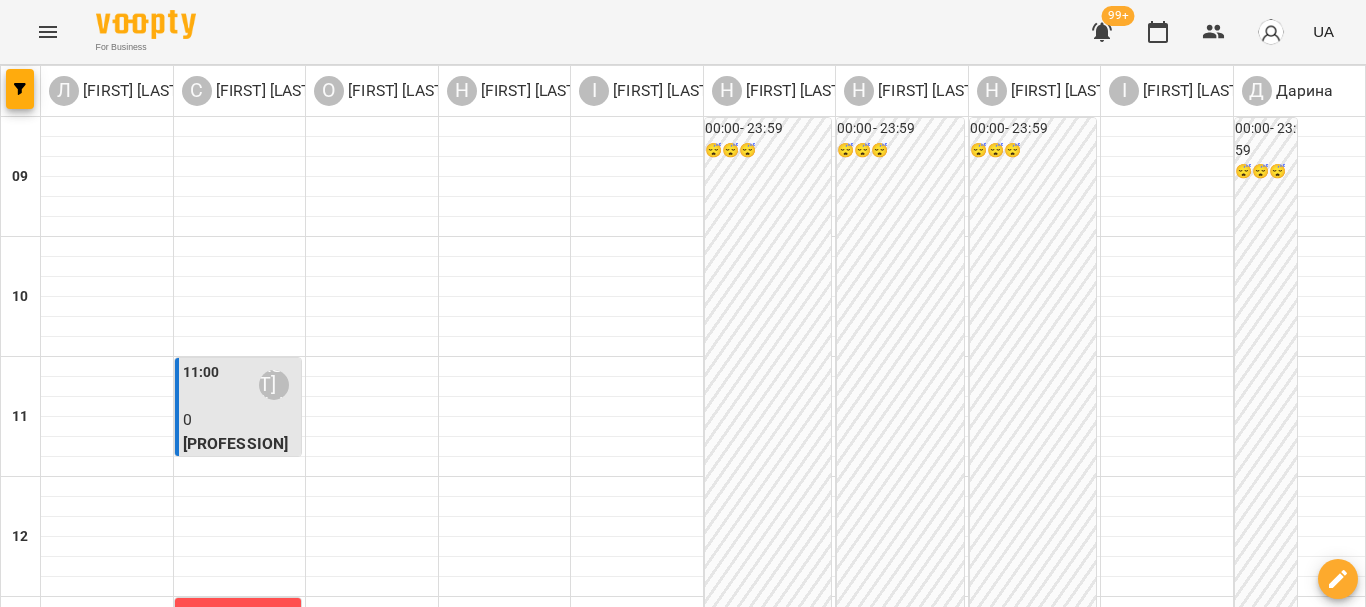 click on "2" at bounding box center [240, 660] 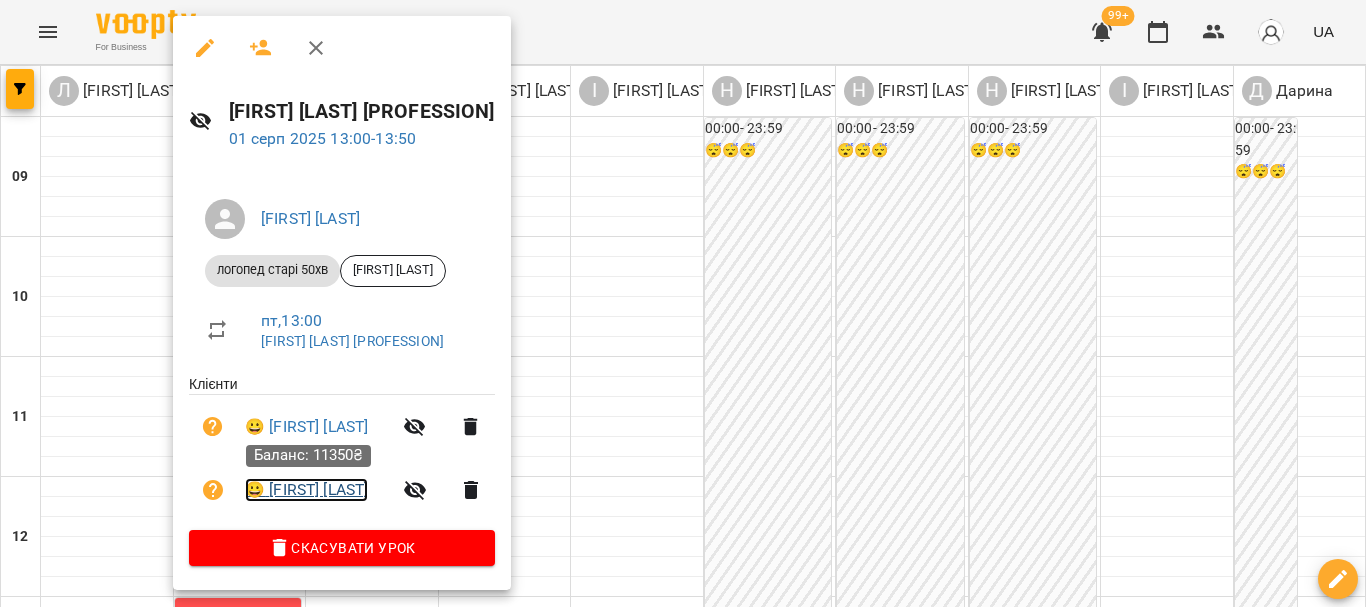 click on "😀   [FIRST] [LAST]" at bounding box center [306, 490] 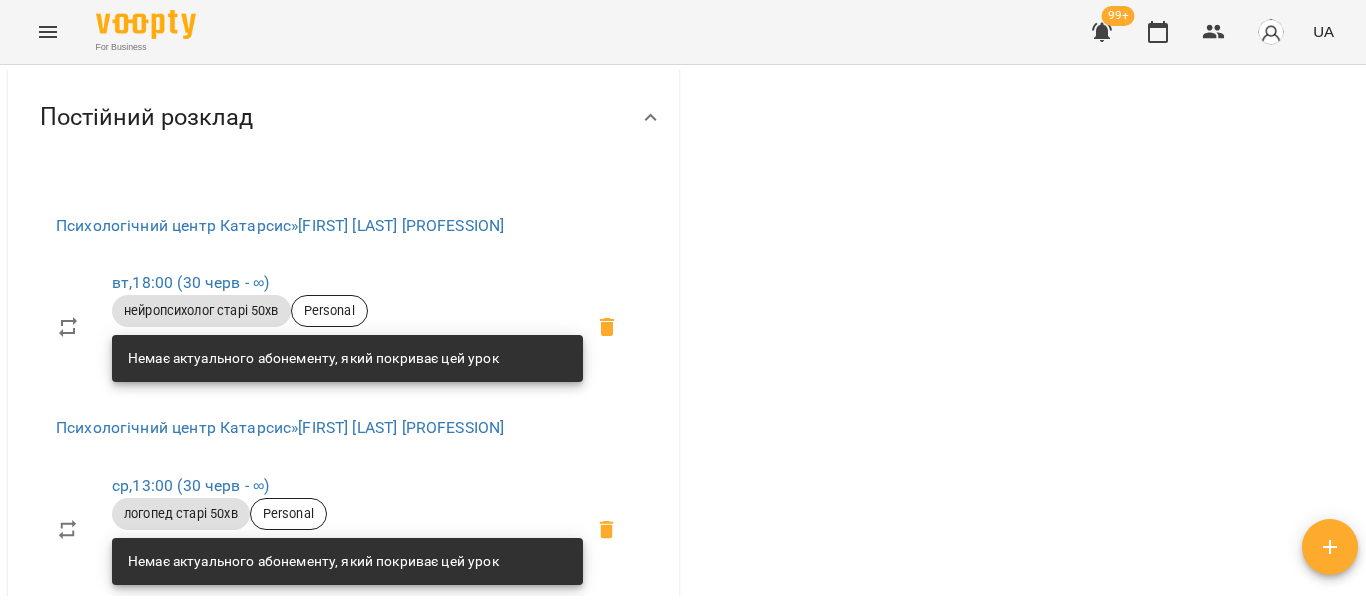 scroll, scrollTop: 800, scrollLeft: 0, axis: vertical 